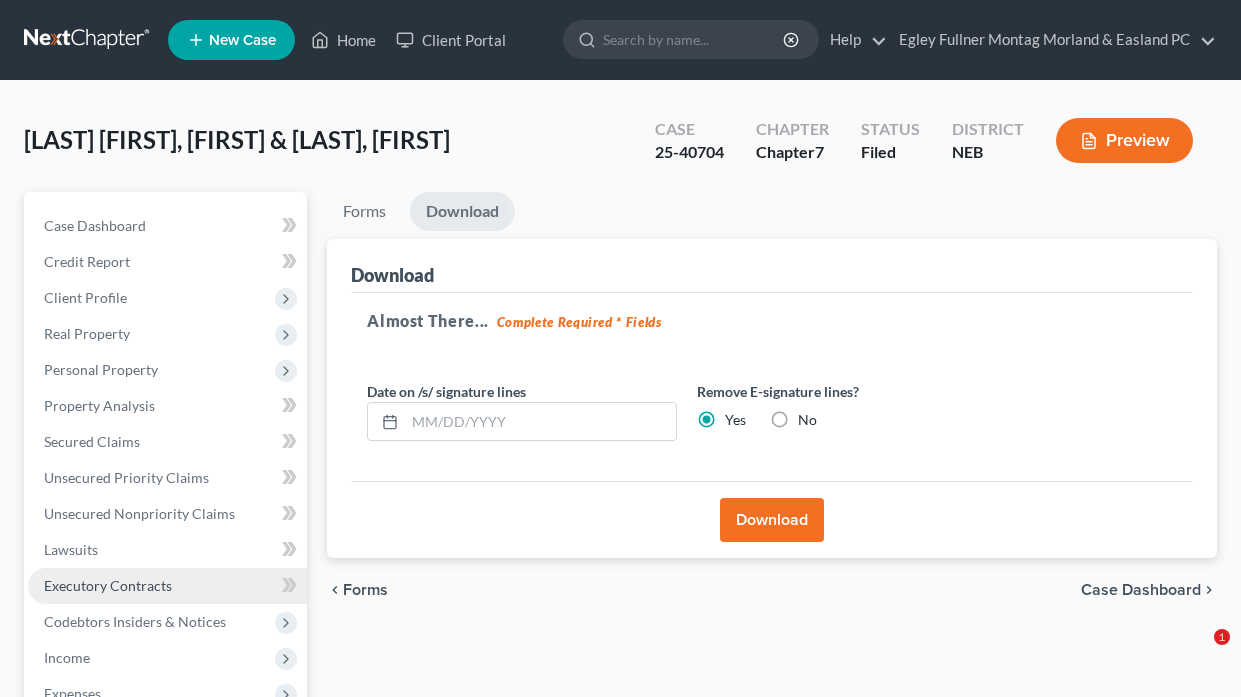 scroll, scrollTop: 74, scrollLeft: 0, axis: vertical 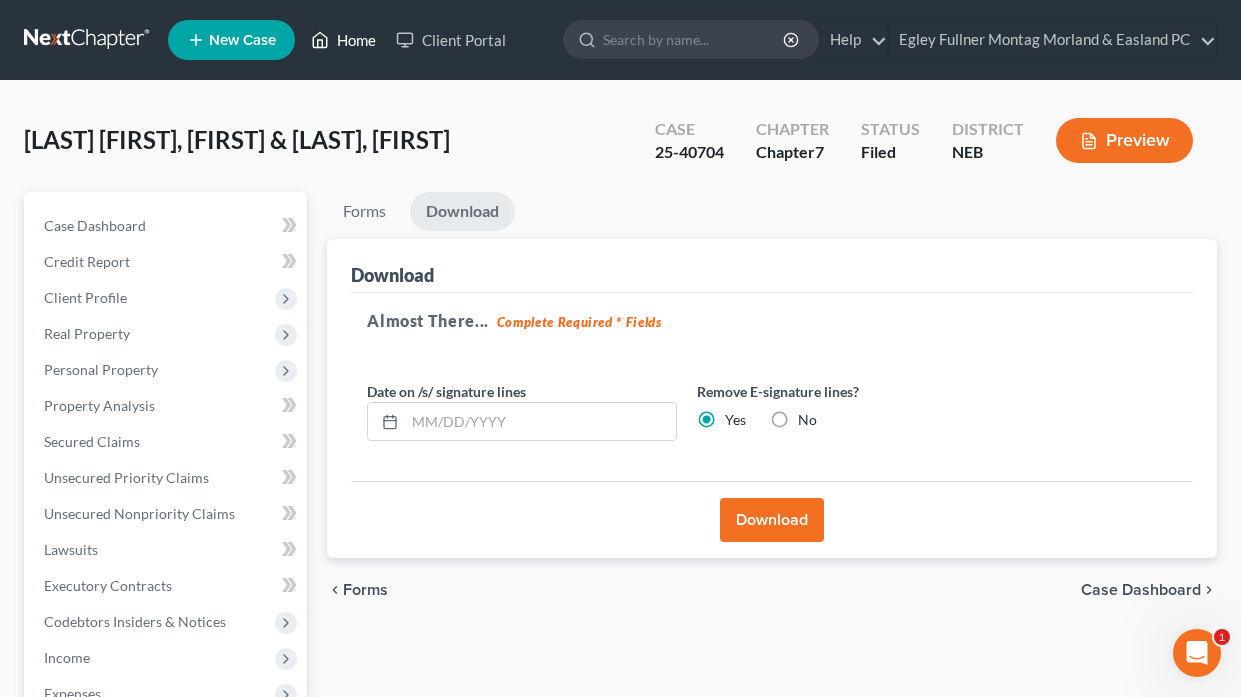 click on "Home" at bounding box center [343, 40] 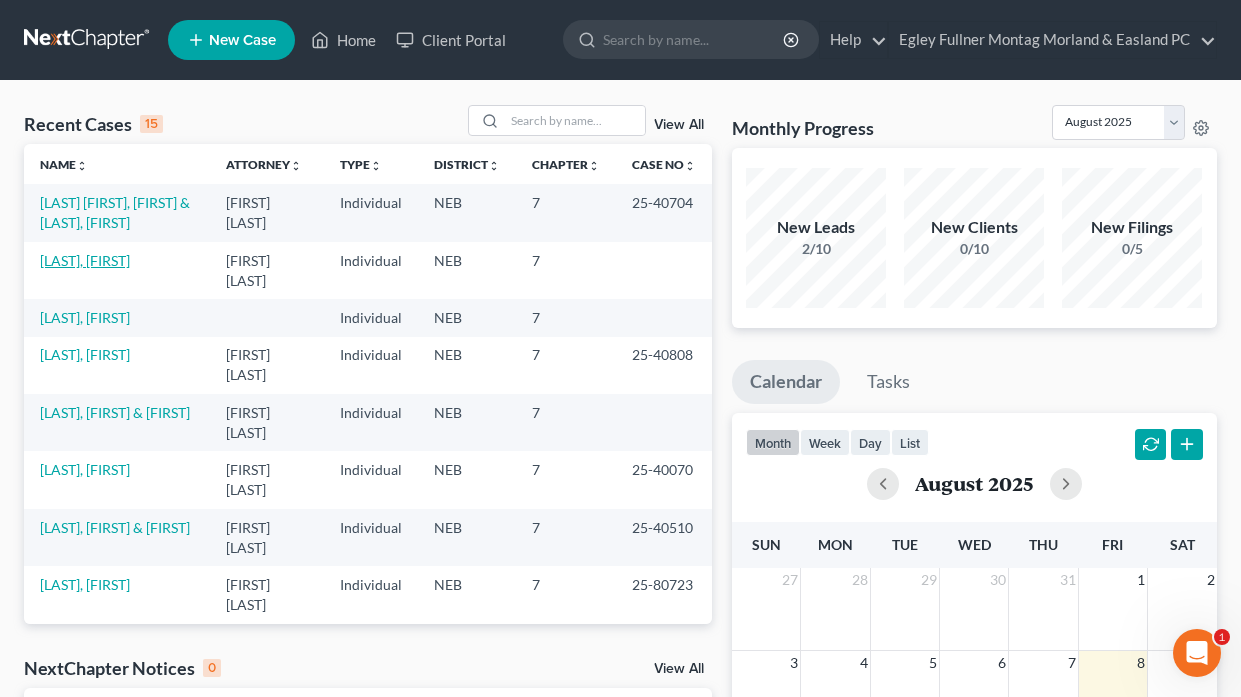 click on "[LAST], [FIRST]" at bounding box center (85, 260) 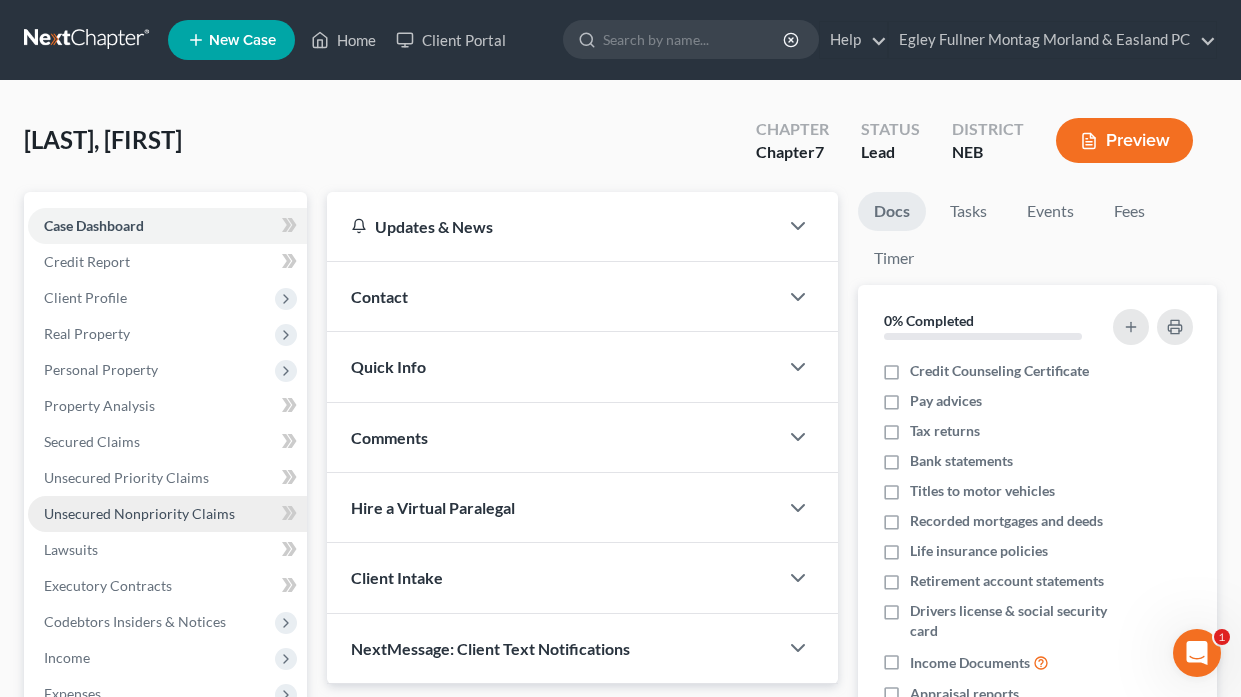 click on "Unsecured Nonpriority Claims" at bounding box center [139, 513] 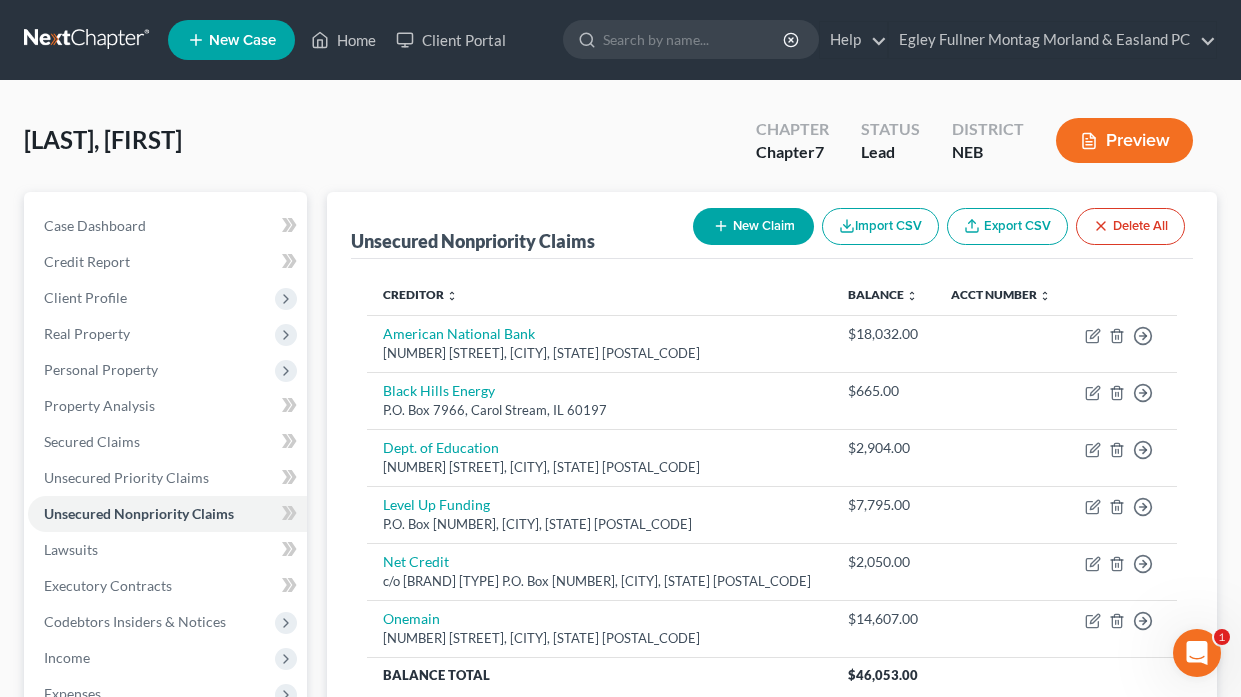 click on "New Claim" at bounding box center (753, 226) 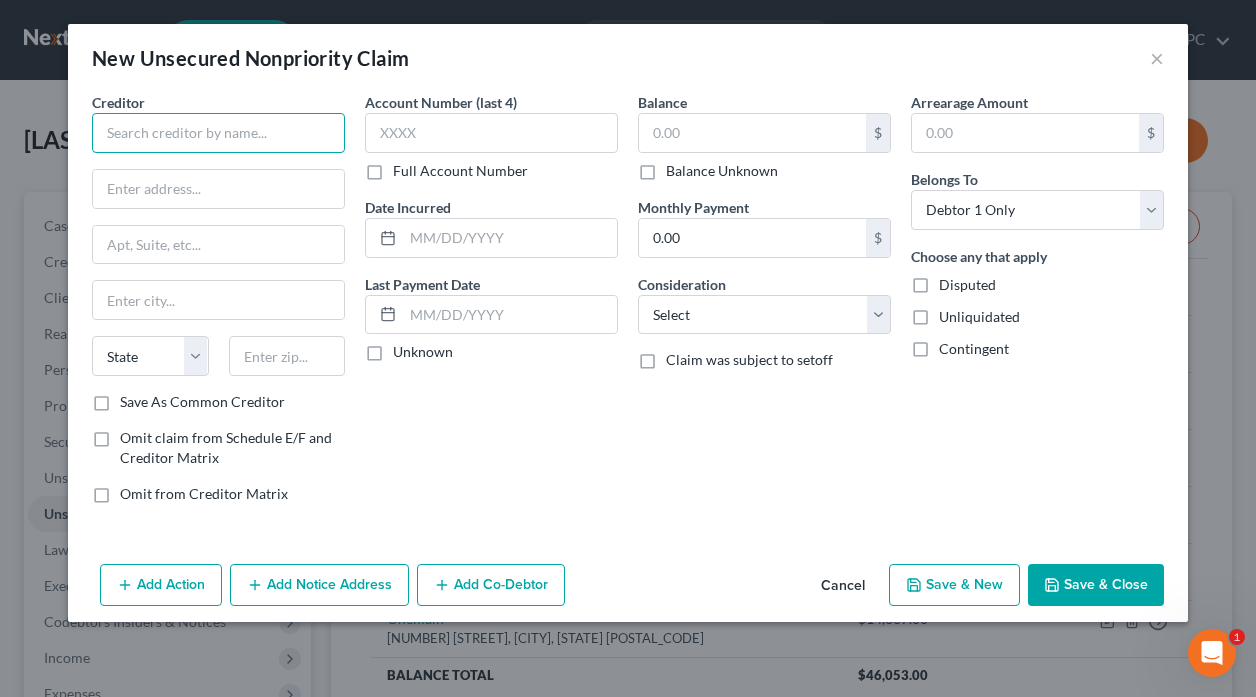 click at bounding box center (218, 133) 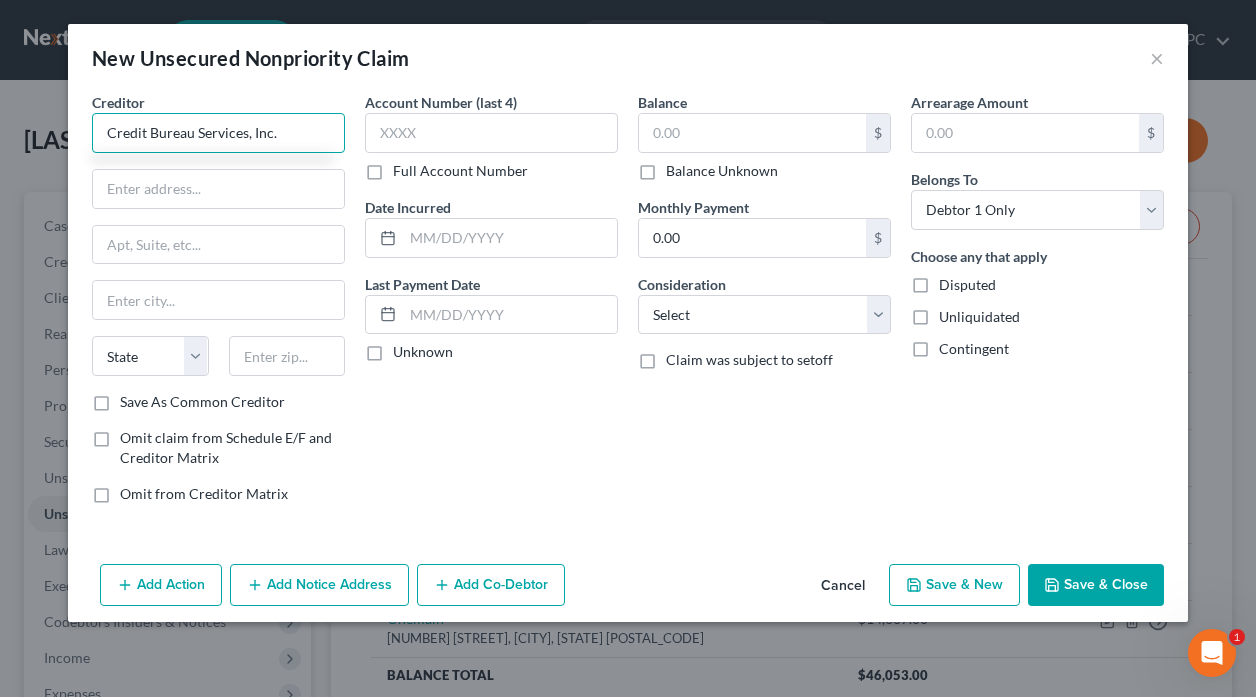 type on "Credit Bureau Services, Inc." 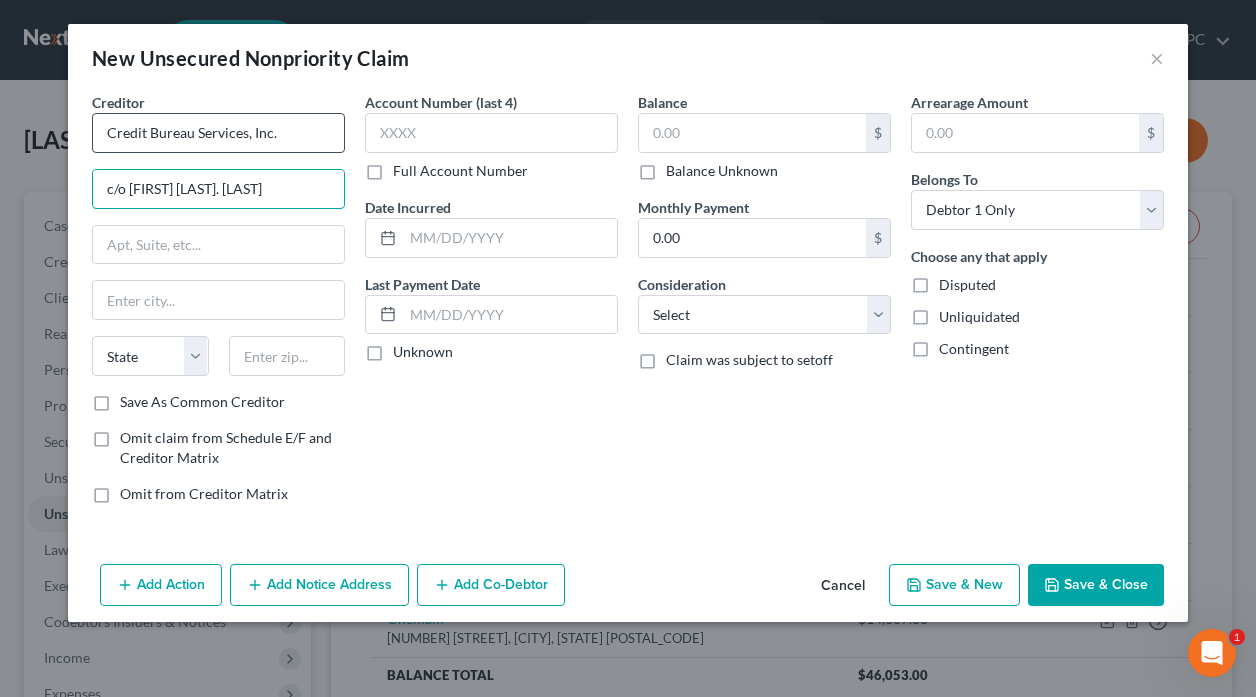 type on "c/o [FIRST] [LAST]. [LAST]" 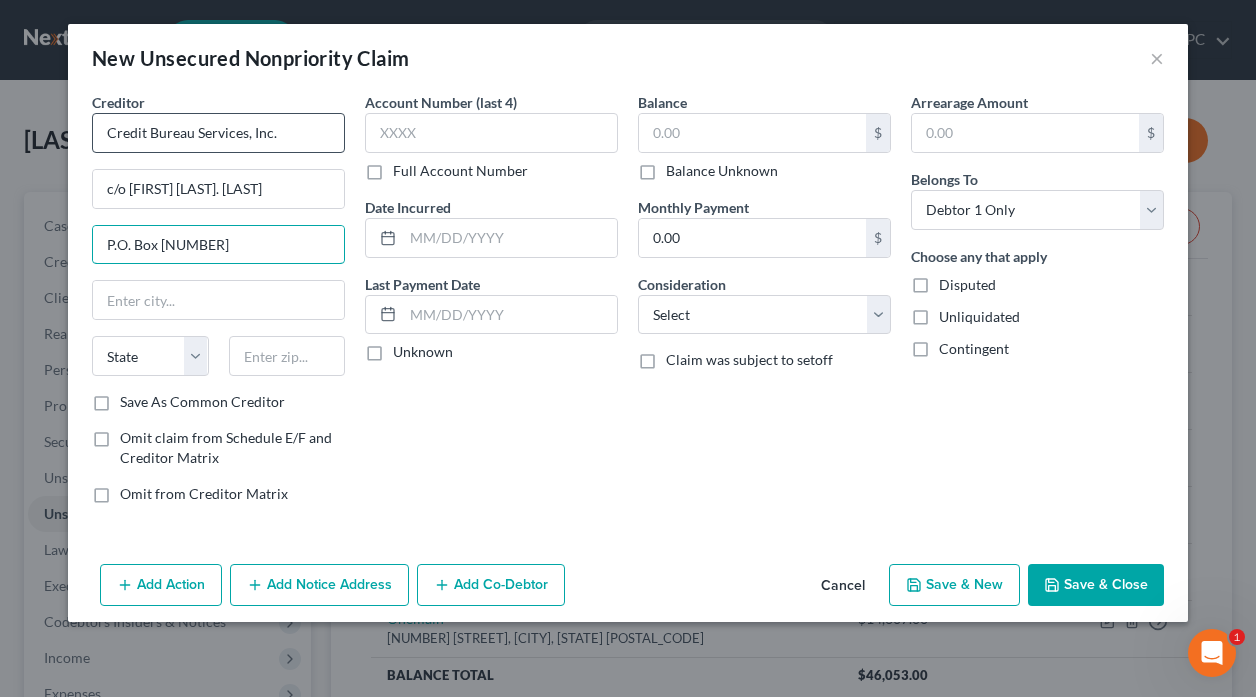 type on "P.O. Box [NUMBER]" 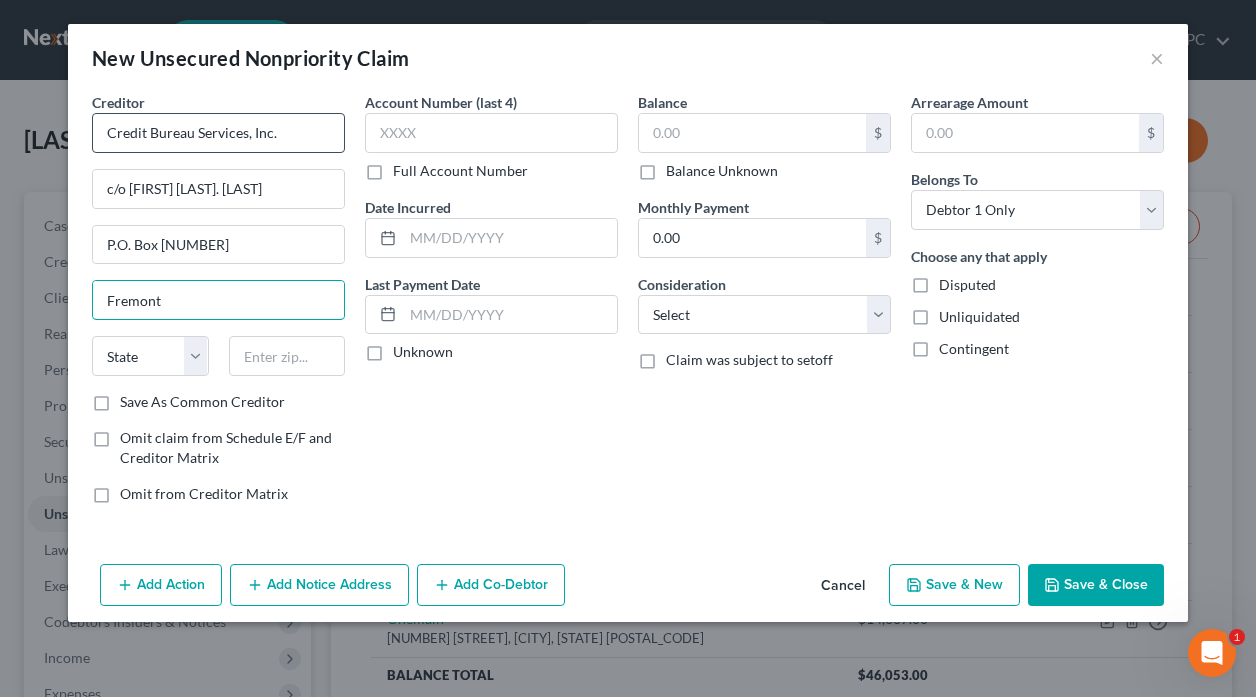 type on "Fremont" 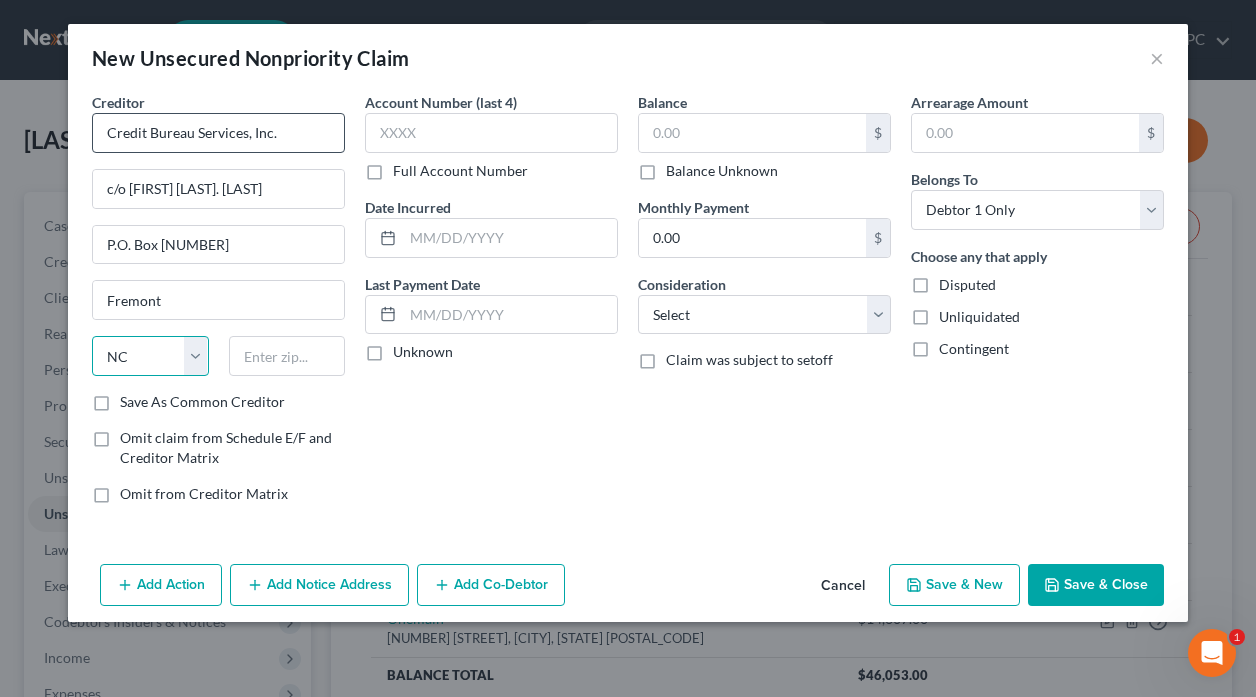 select on "30" 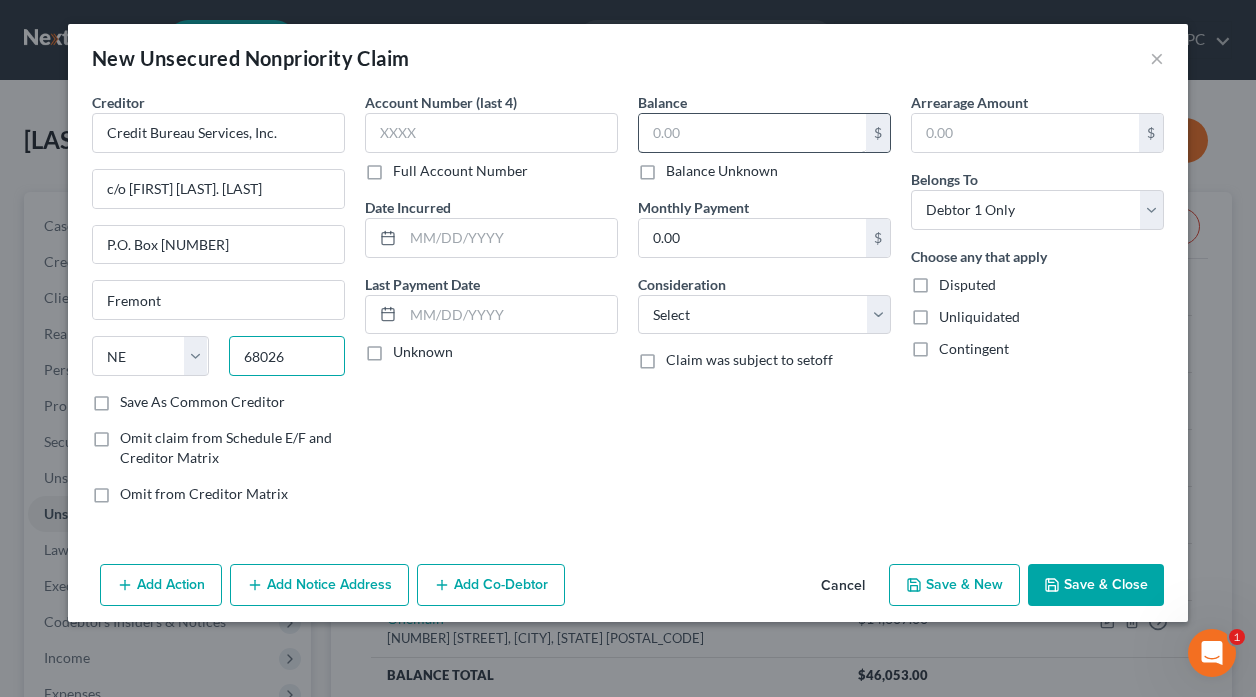 type on "68026" 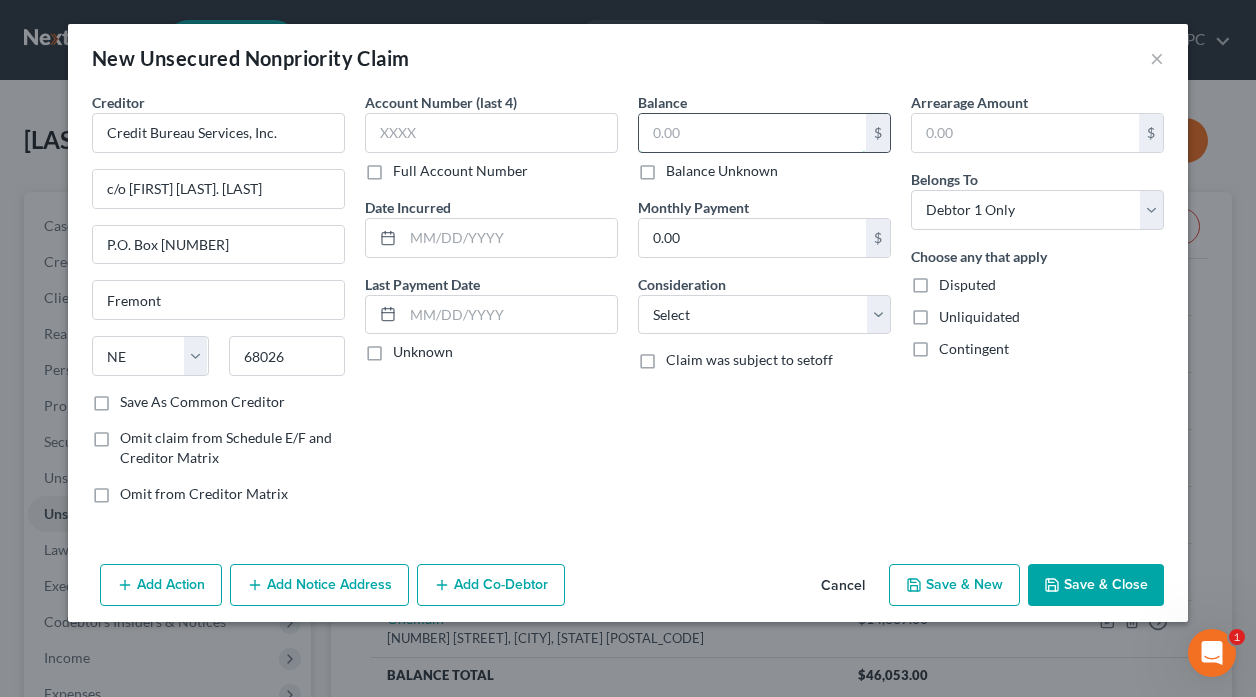 click at bounding box center (752, 133) 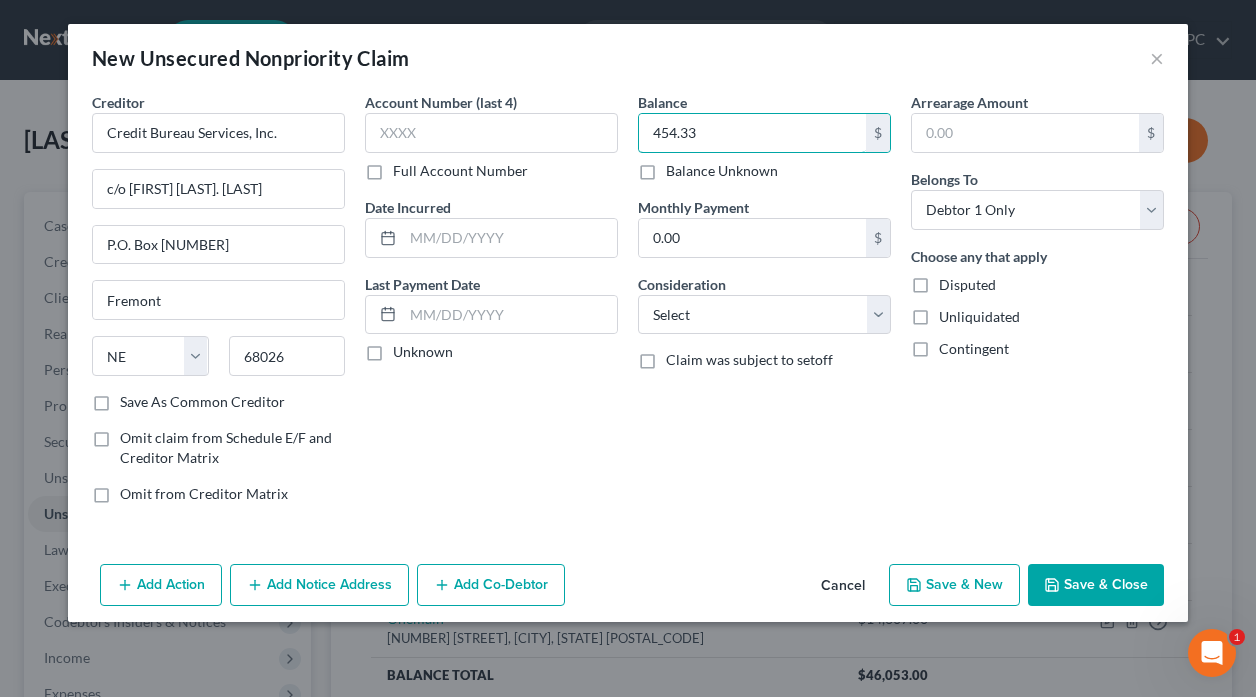 type on "454.33" 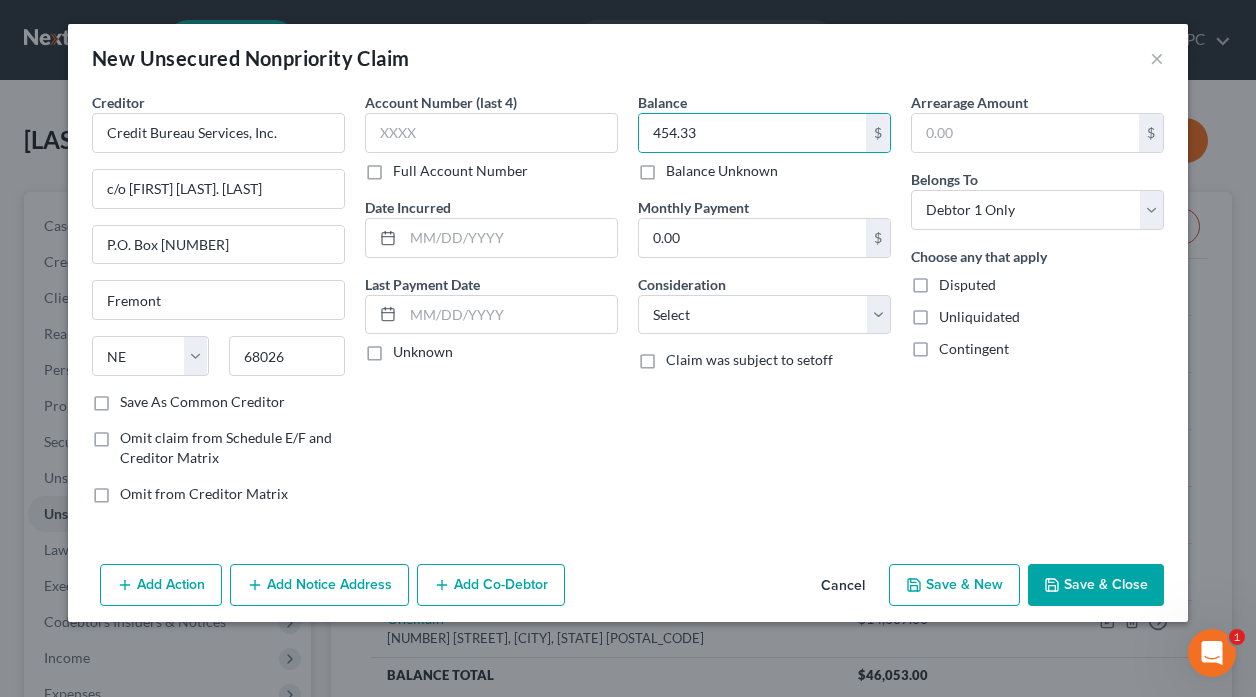 click on "Save & Close" at bounding box center (1096, 585) 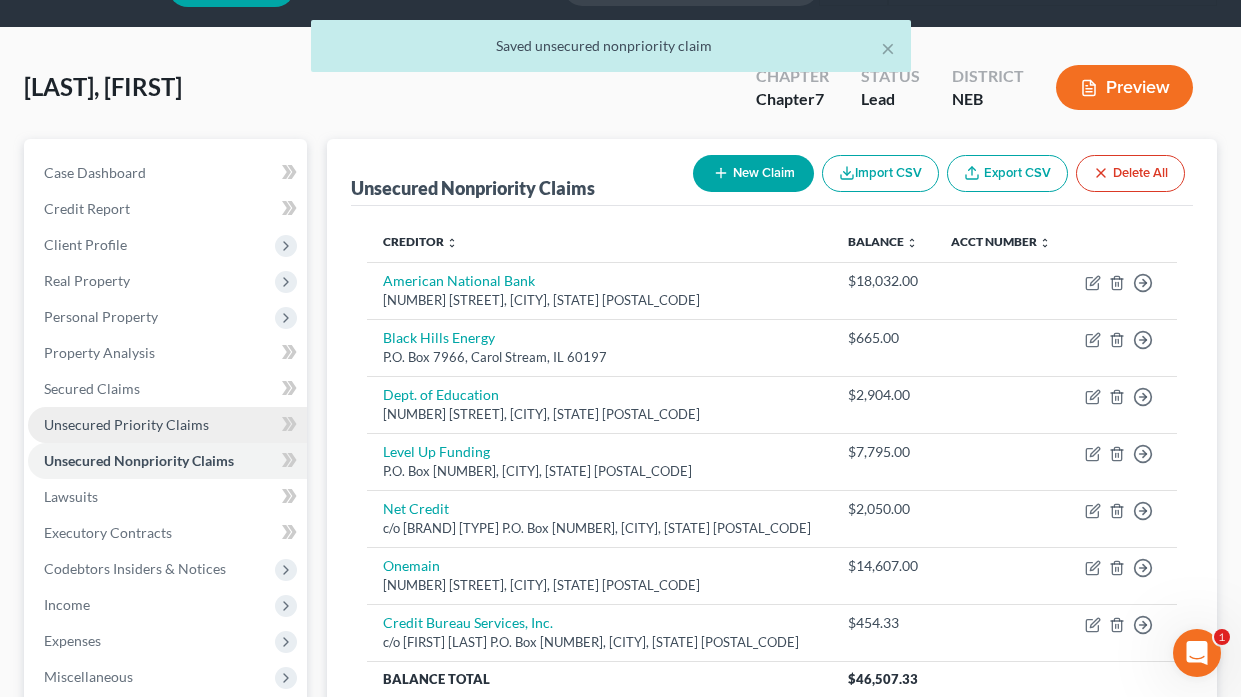 scroll, scrollTop: 100, scrollLeft: 0, axis: vertical 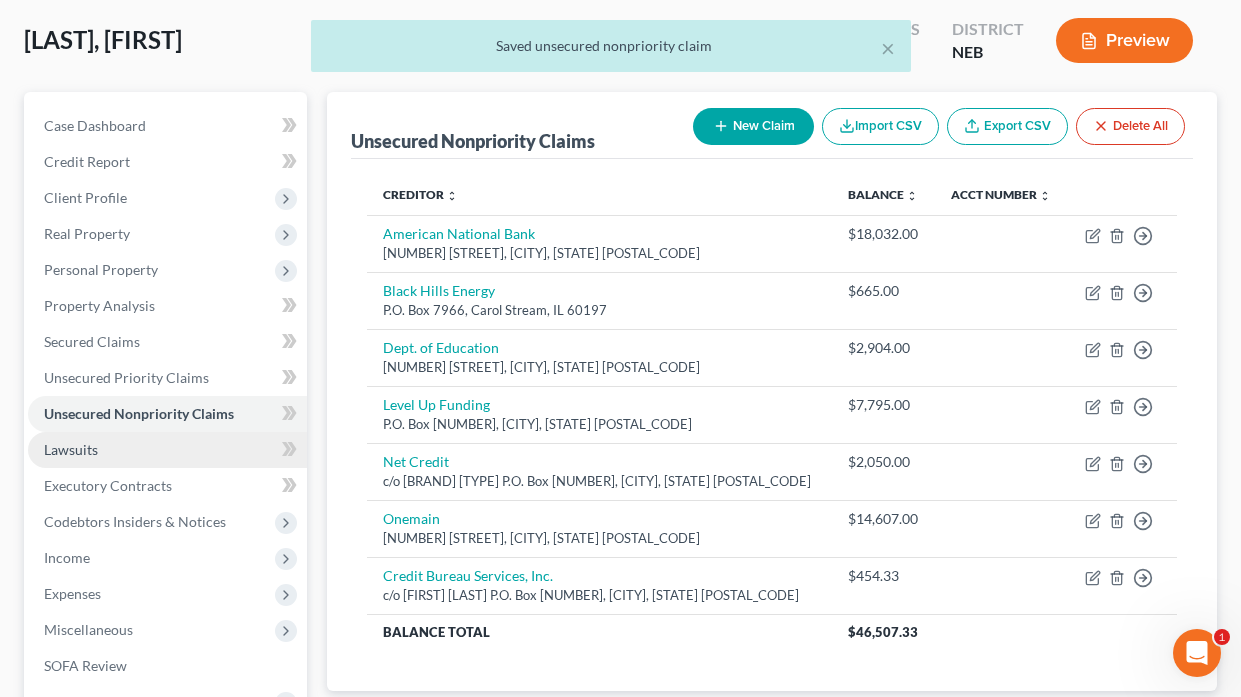 click on "Lawsuits" at bounding box center (71, 449) 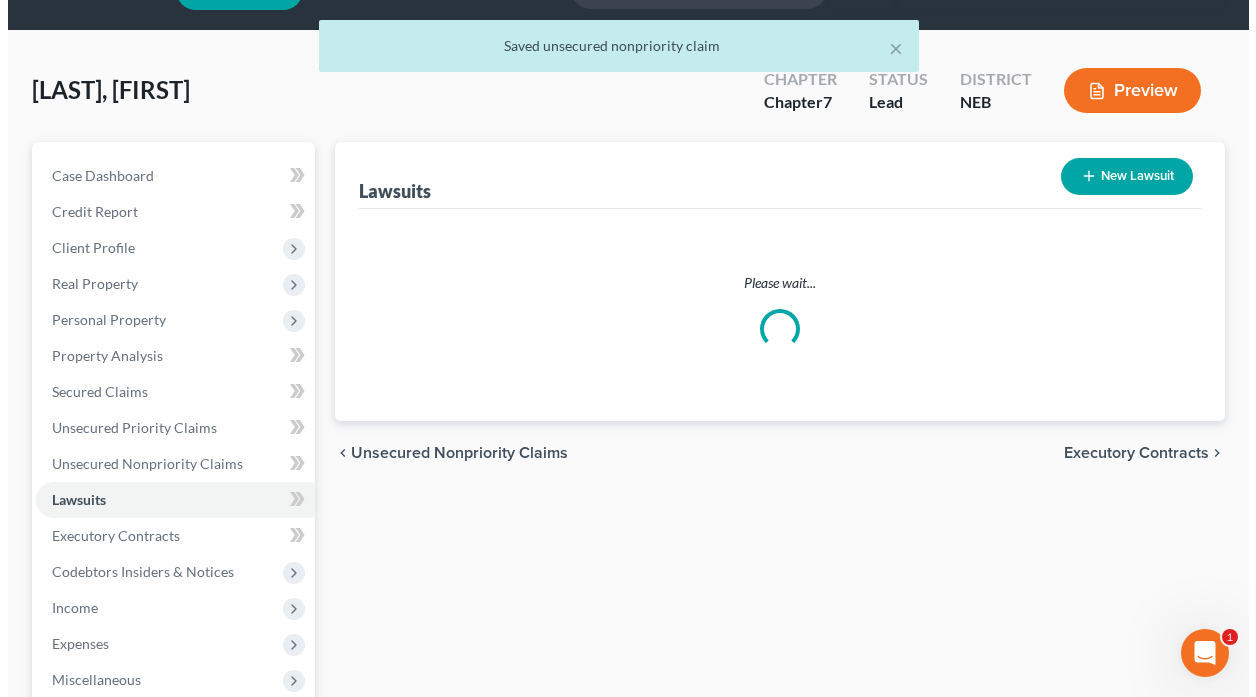 scroll, scrollTop: 0, scrollLeft: 0, axis: both 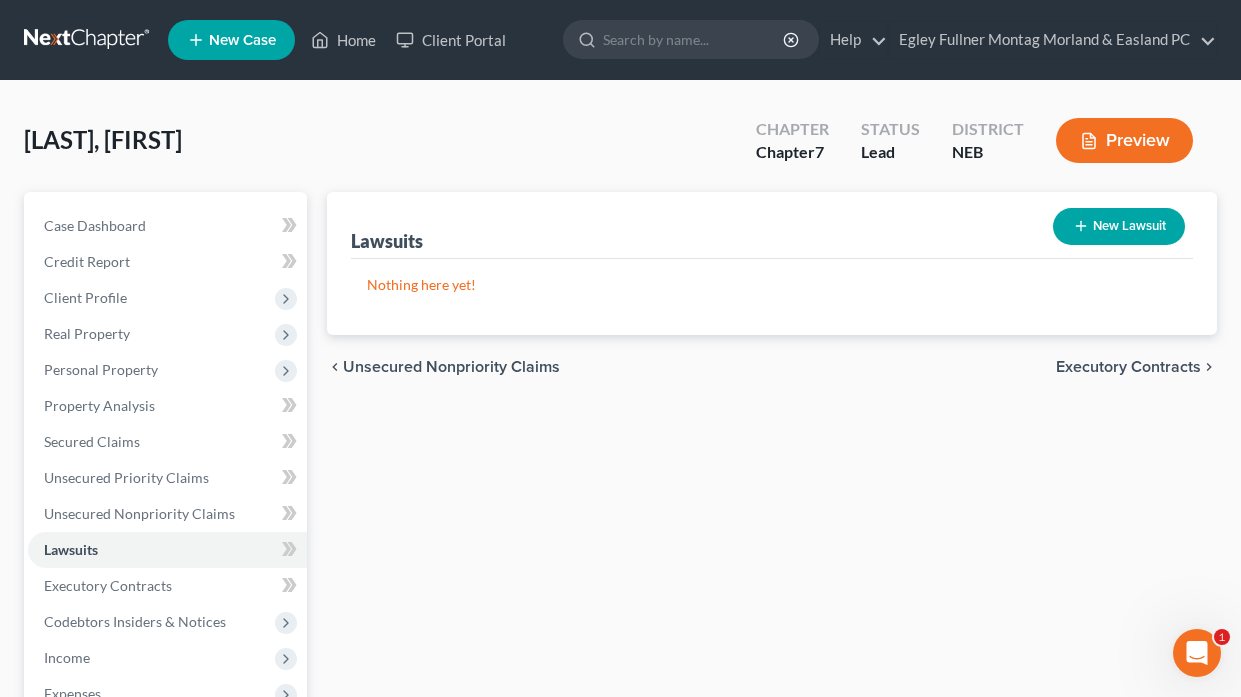click on "New Lawsuit" at bounding box center (1119, 226) 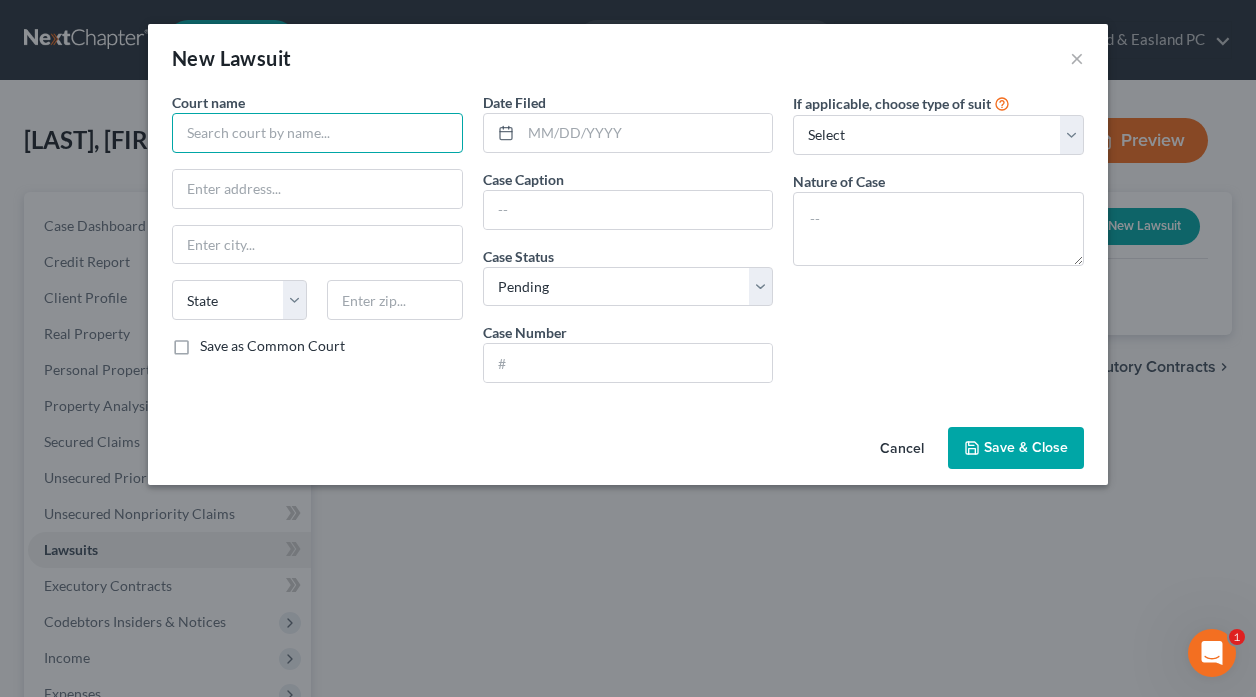 click at bounding box center (317, 133) 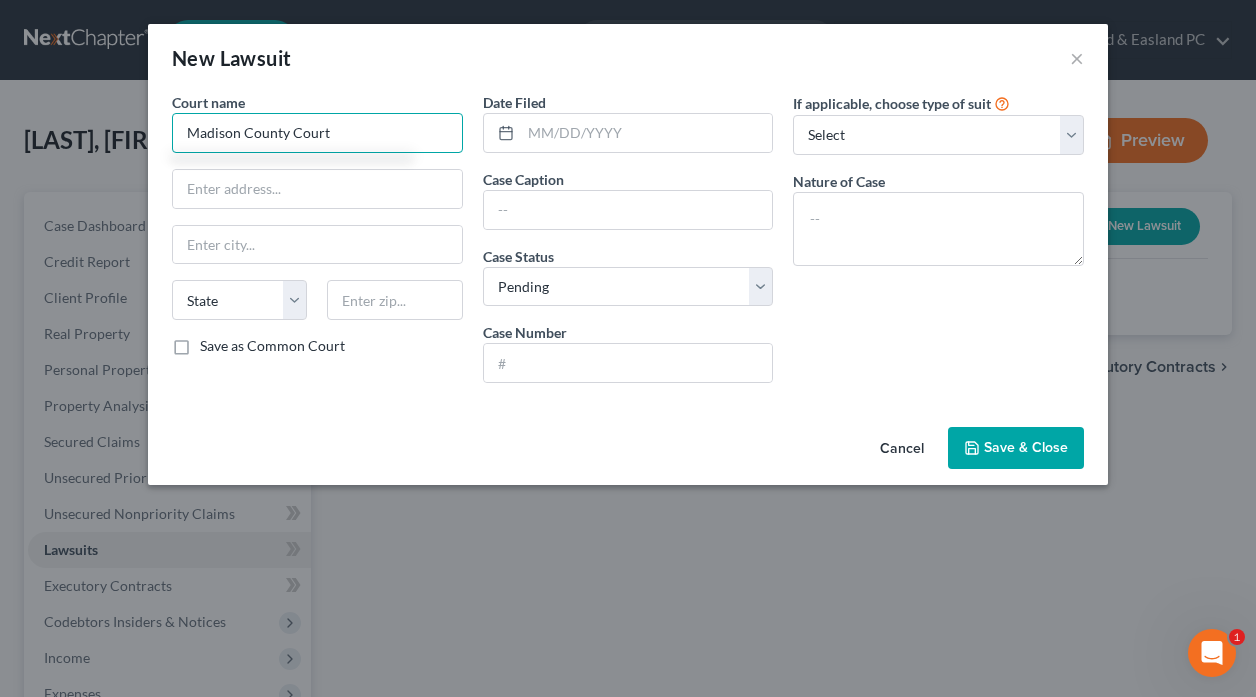 type on "Madison County Court" 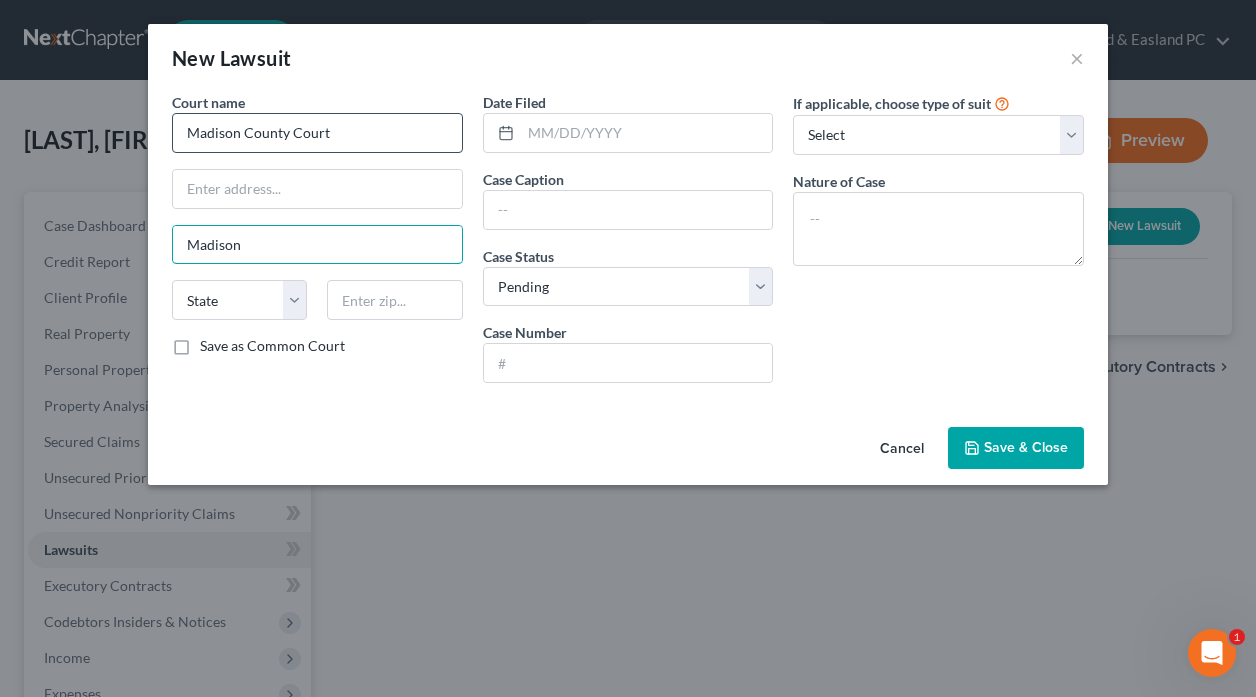 type on "Madison" 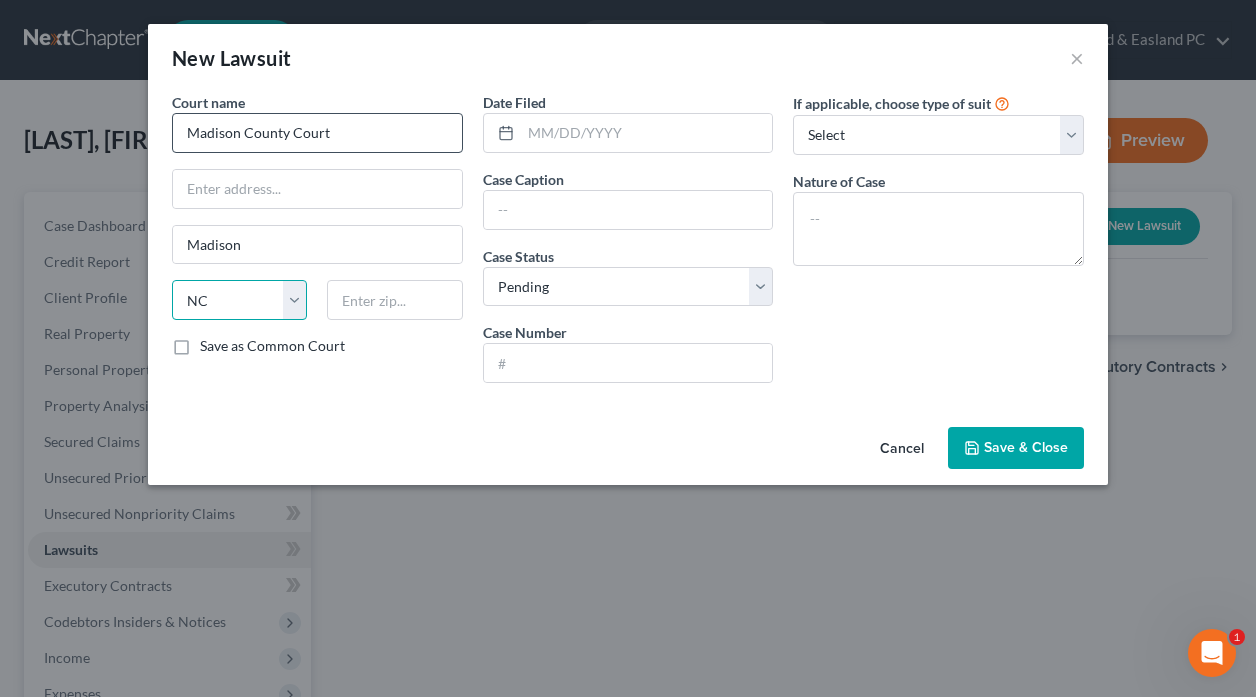select on "30" 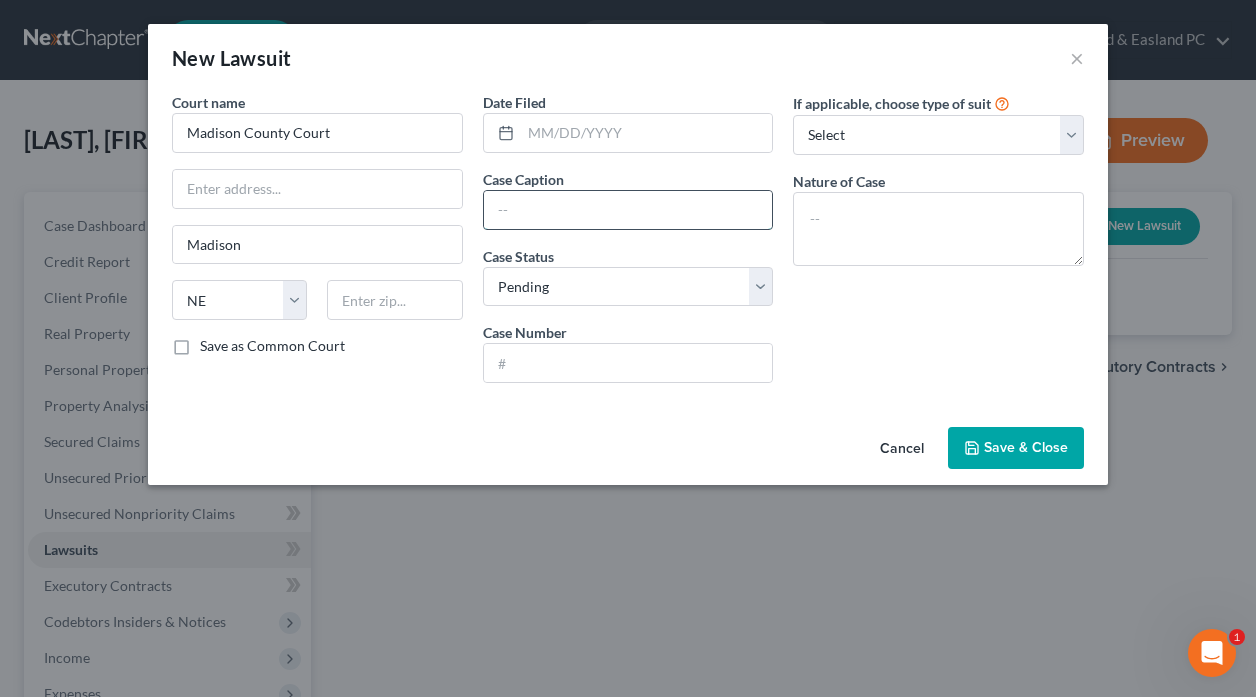 click at bounding box center [628, 210] 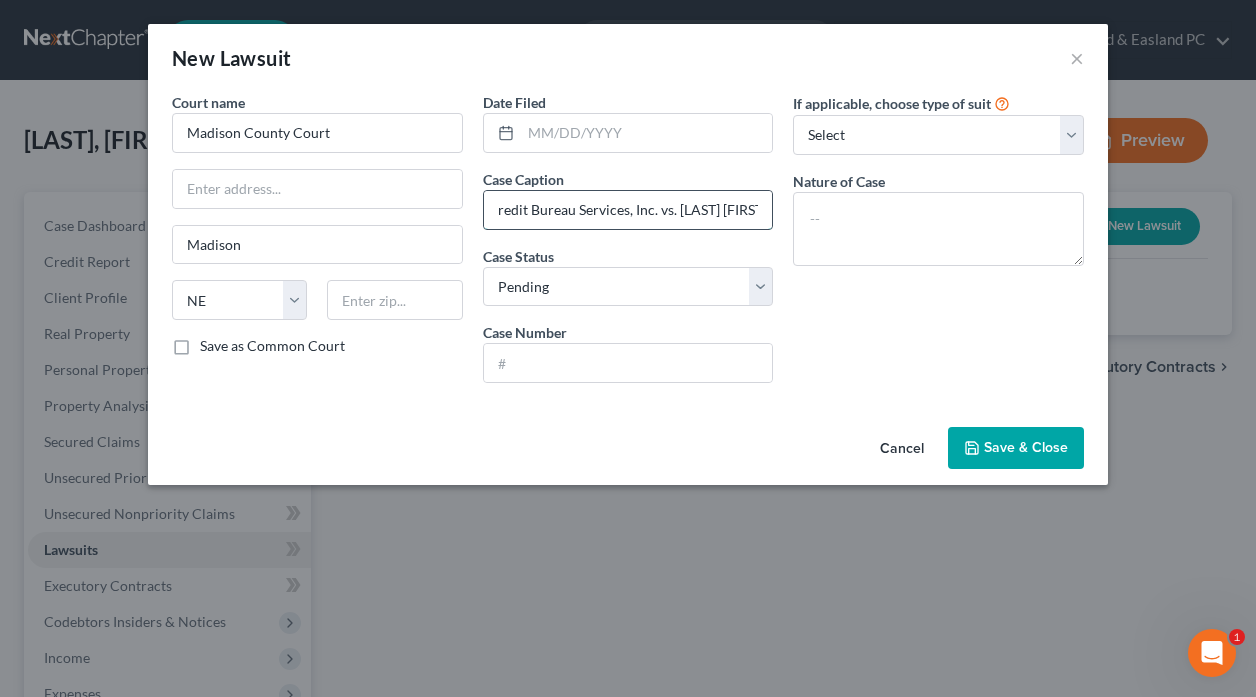 scroll, scrollTop: 0, scrollLeft: 17, axis: horizontal 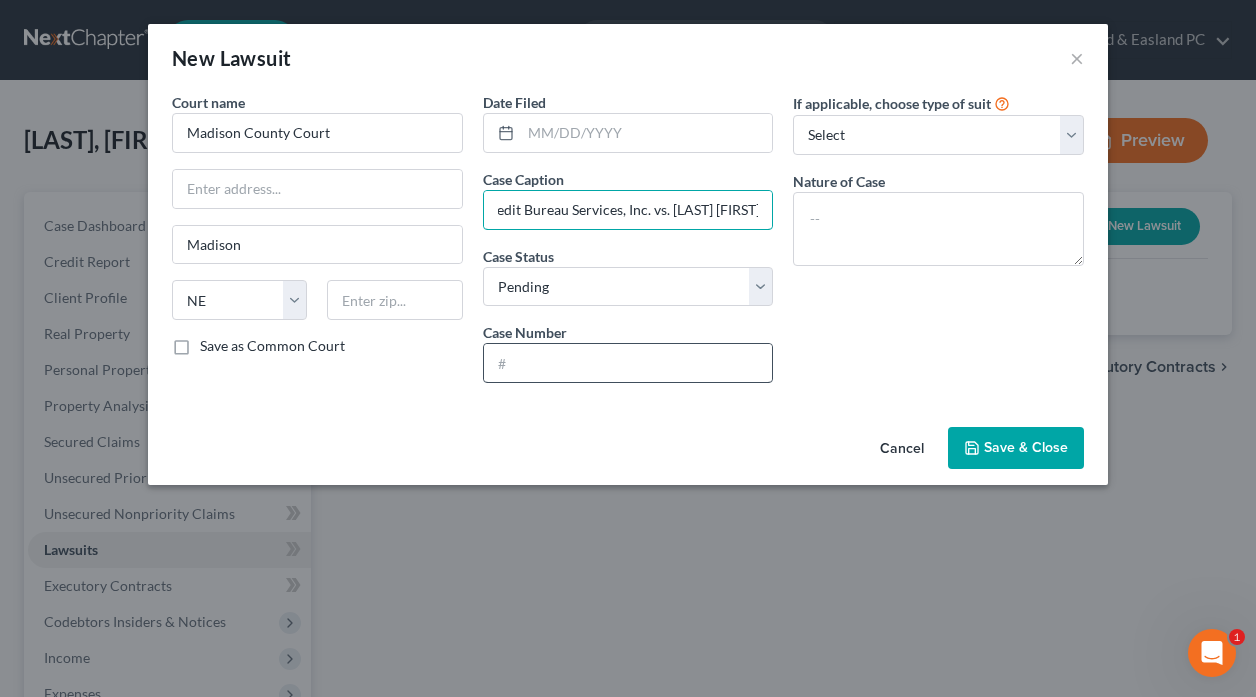 type on "Credit Bureau Services, Inc. vs. [LAST] [FIRST]" 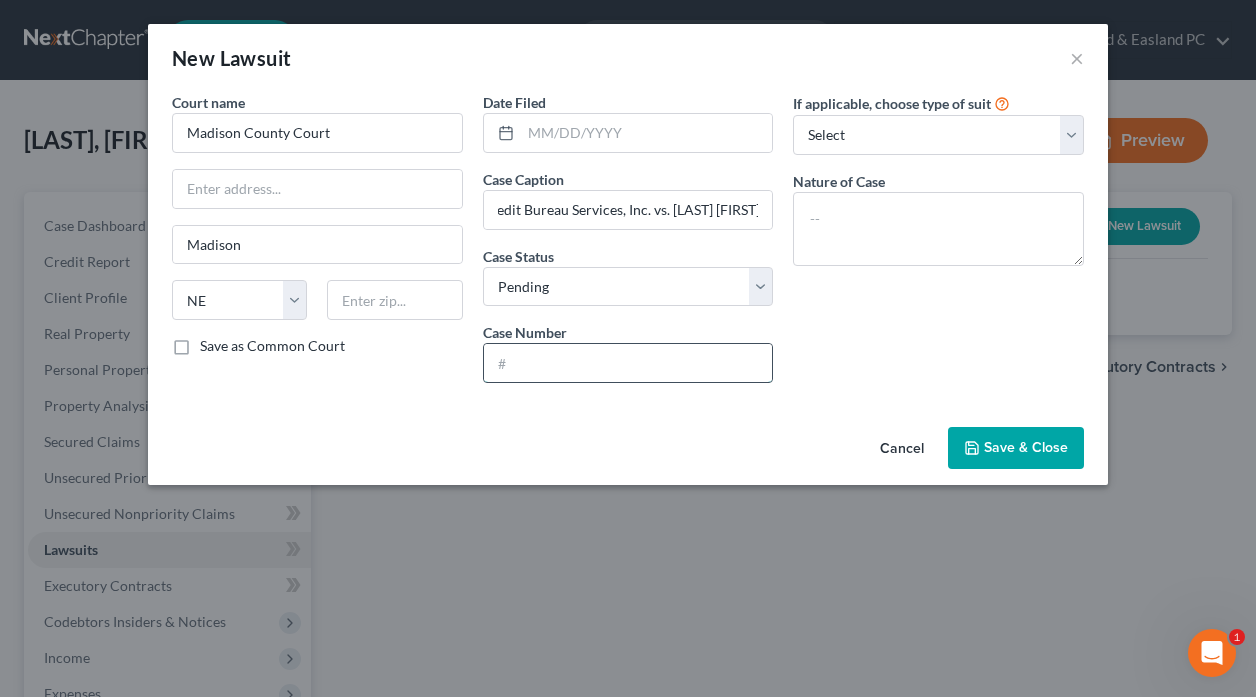click at bounding box center [628, 363] 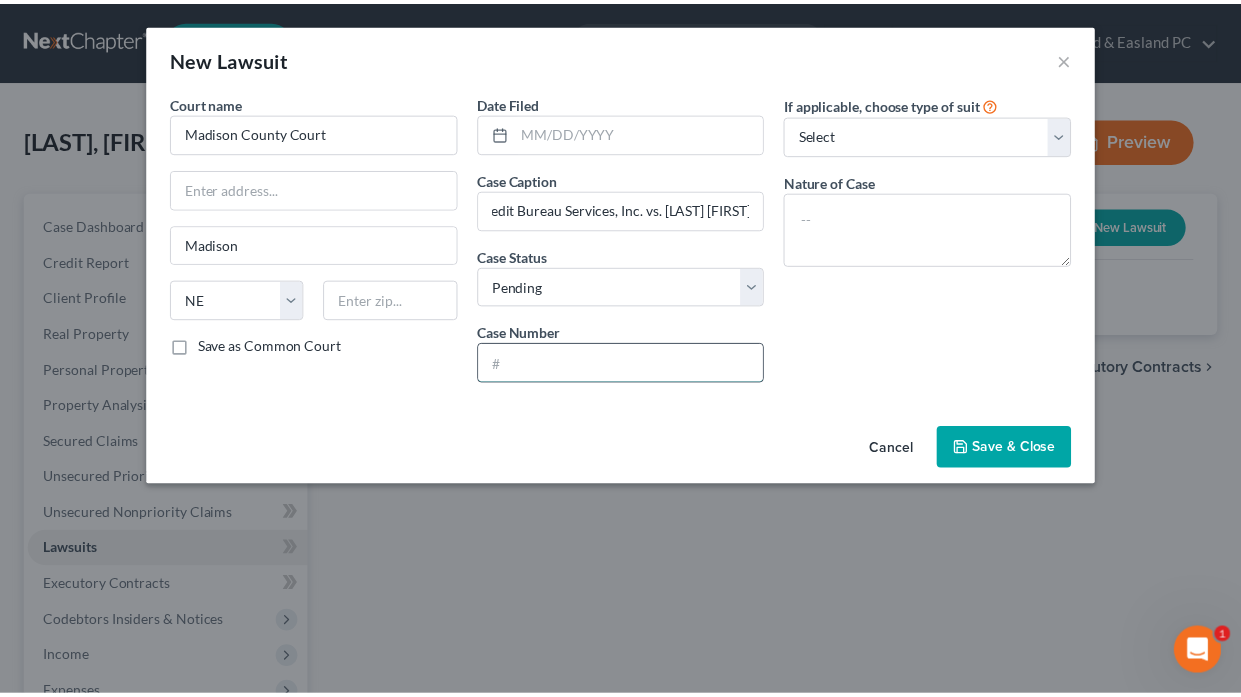 scroll, scrollTop: 0, scrollLeft: 0, axis: both 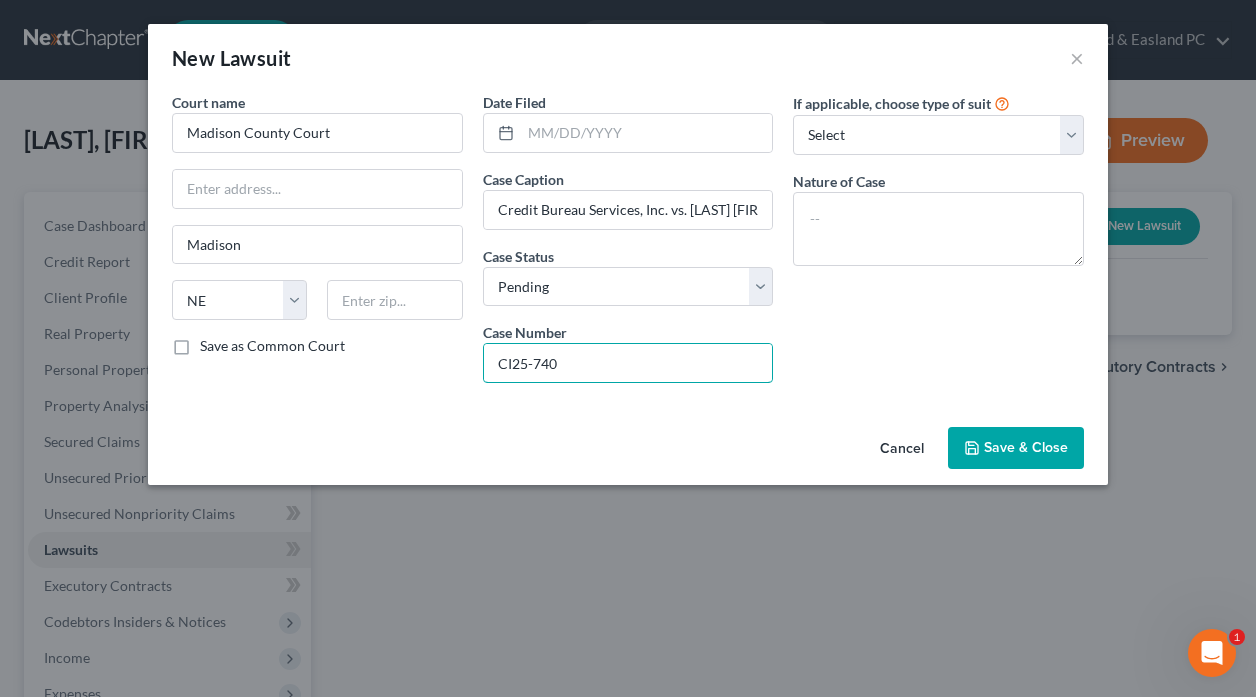 type on "CI25-740" 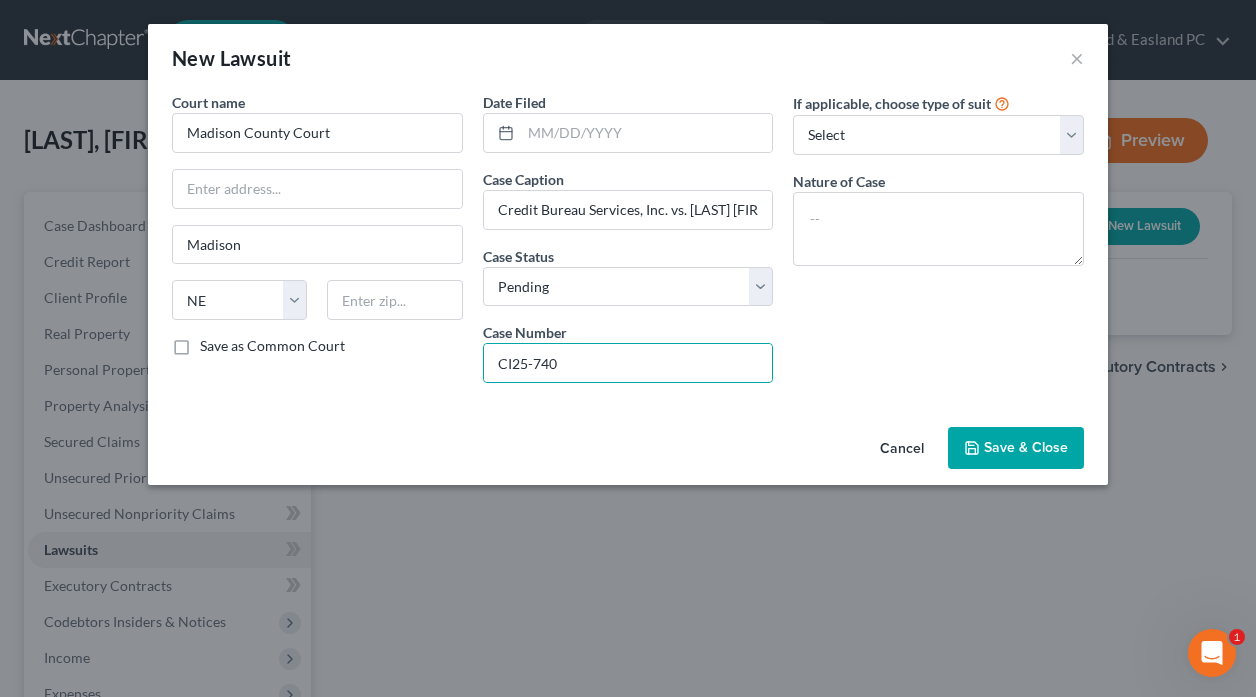 click on "Save & Close" at bounding box center (1026, 447) 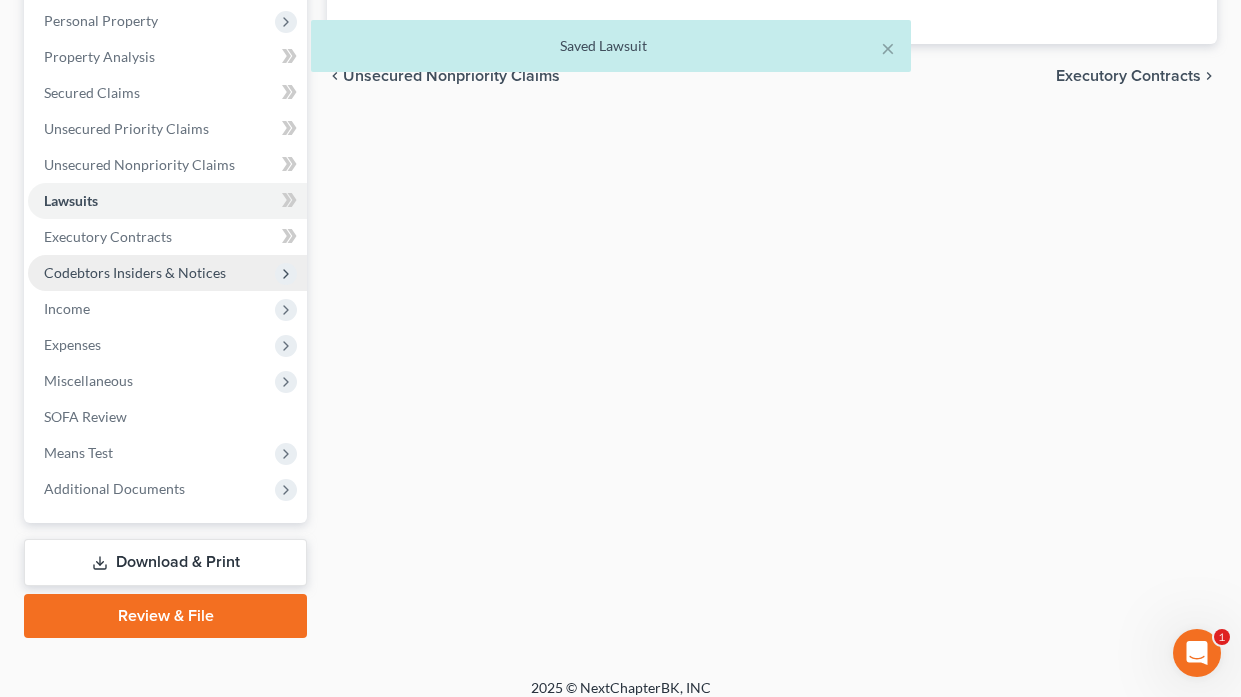 scroll, scrollTop: 366, scrollLeft: 0, axis: vertical 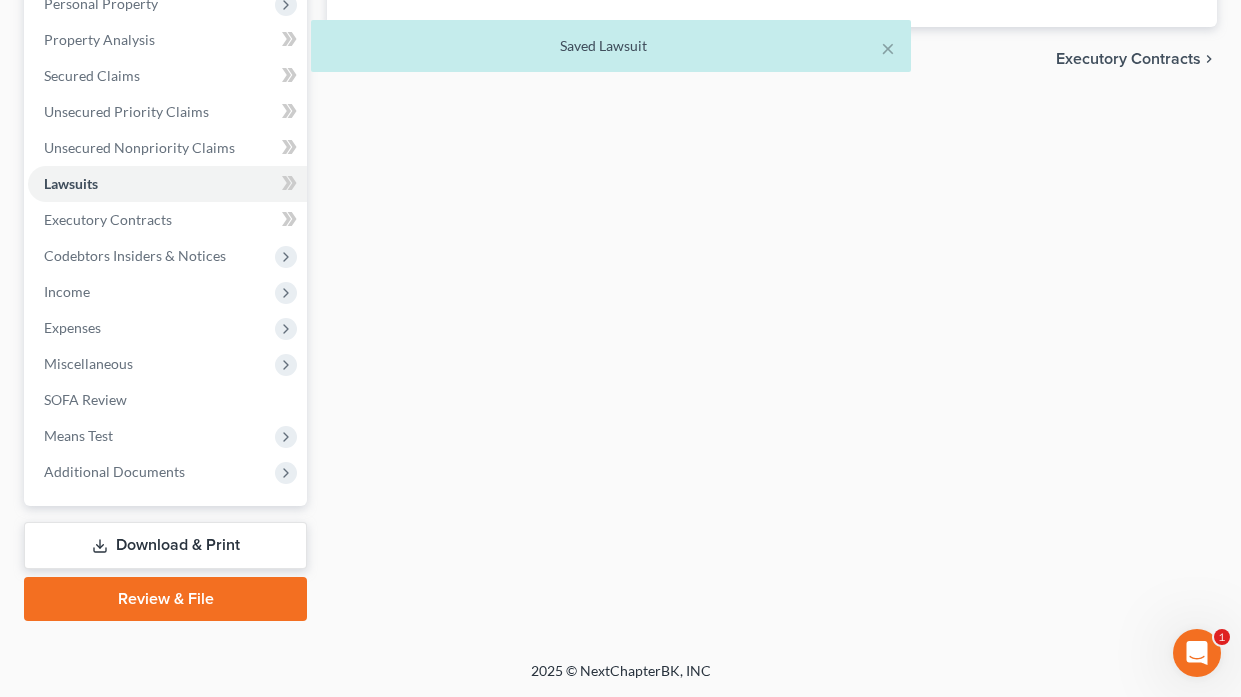 drag, startPoint x: 137, startPoint y: 544, endPoint x: 168, endPoint y: 517, distance: 41.109608 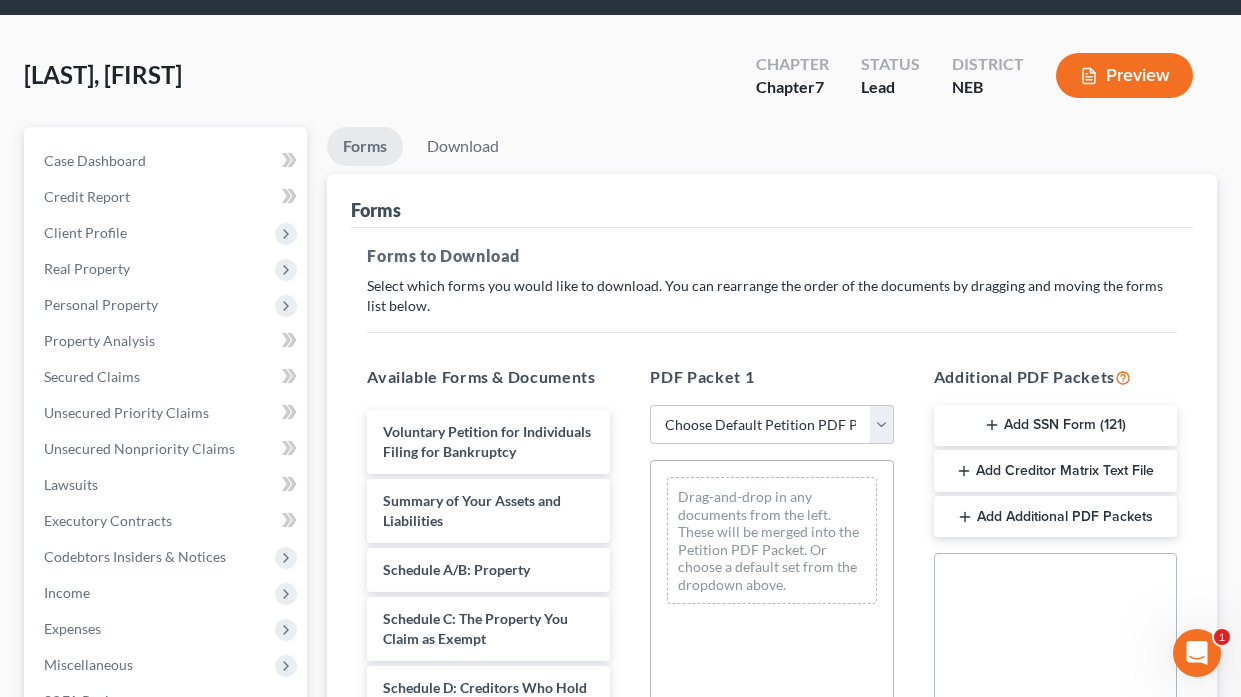 scroll, scrollTop: 100, scrollLeft: 0, axis: vertical 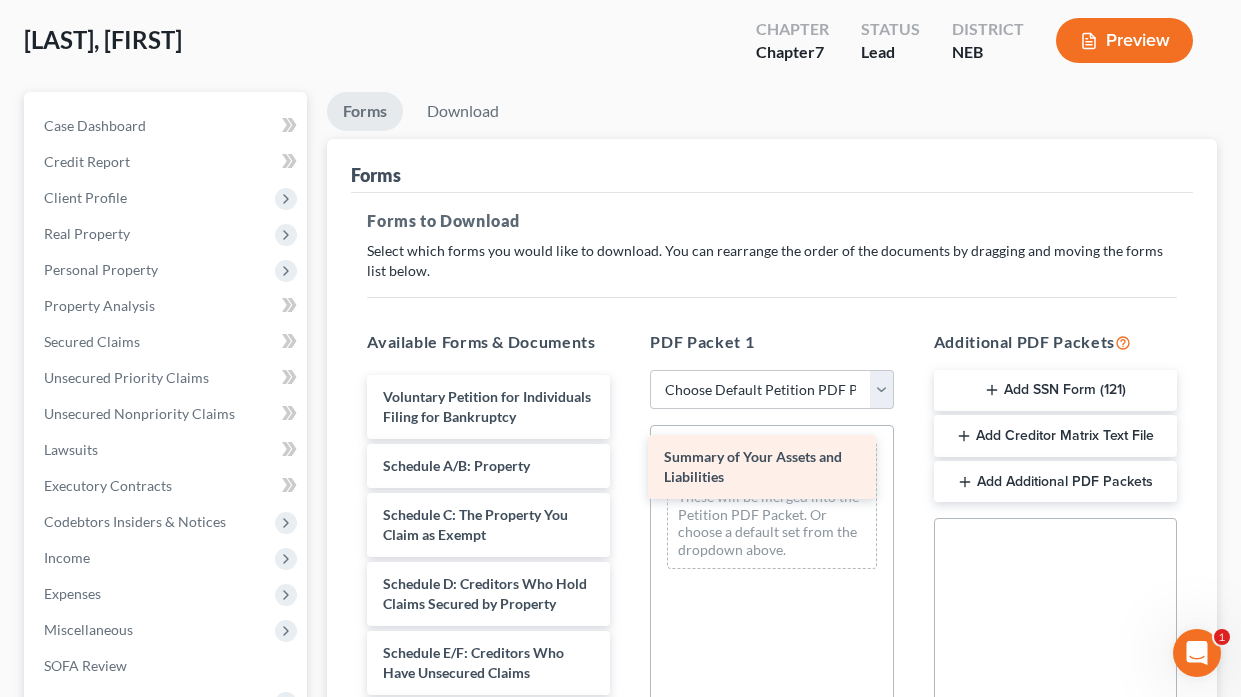 drag, startPoint x: 439, startPoint y: 490, endPoint x: 719, endPoint y: 461, distance: 281.49777 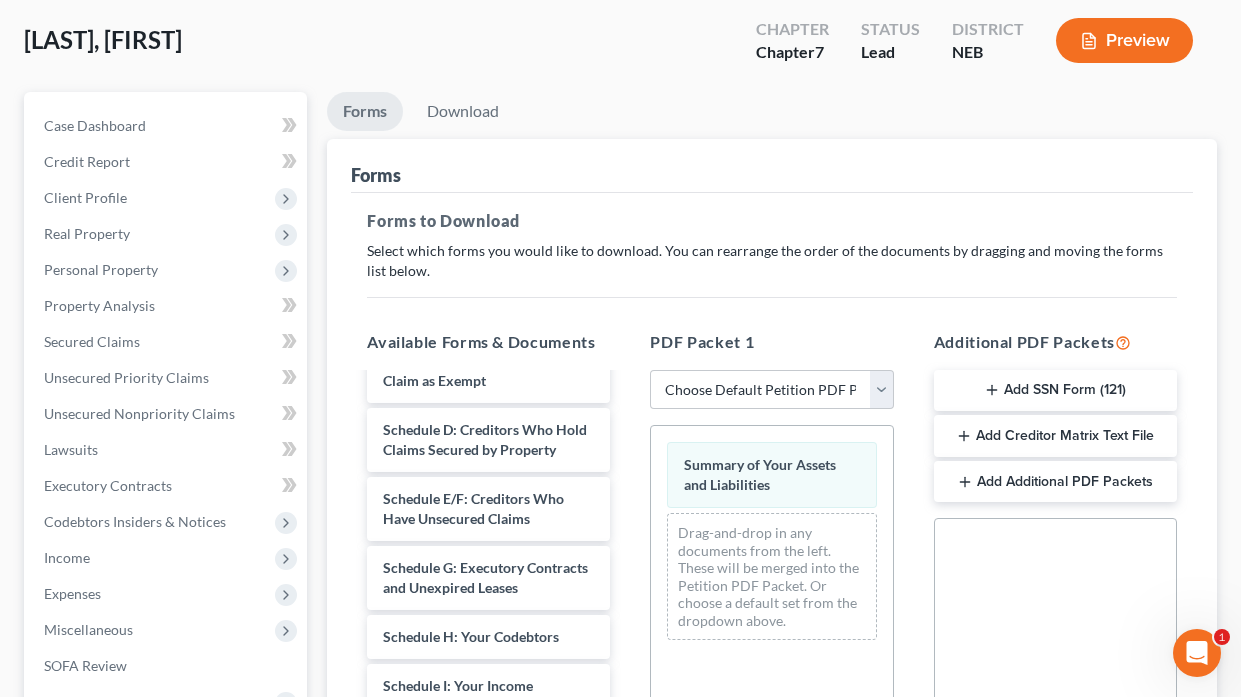scroll, scrollTop: 200, scrollLeft: 0, axis: vertical 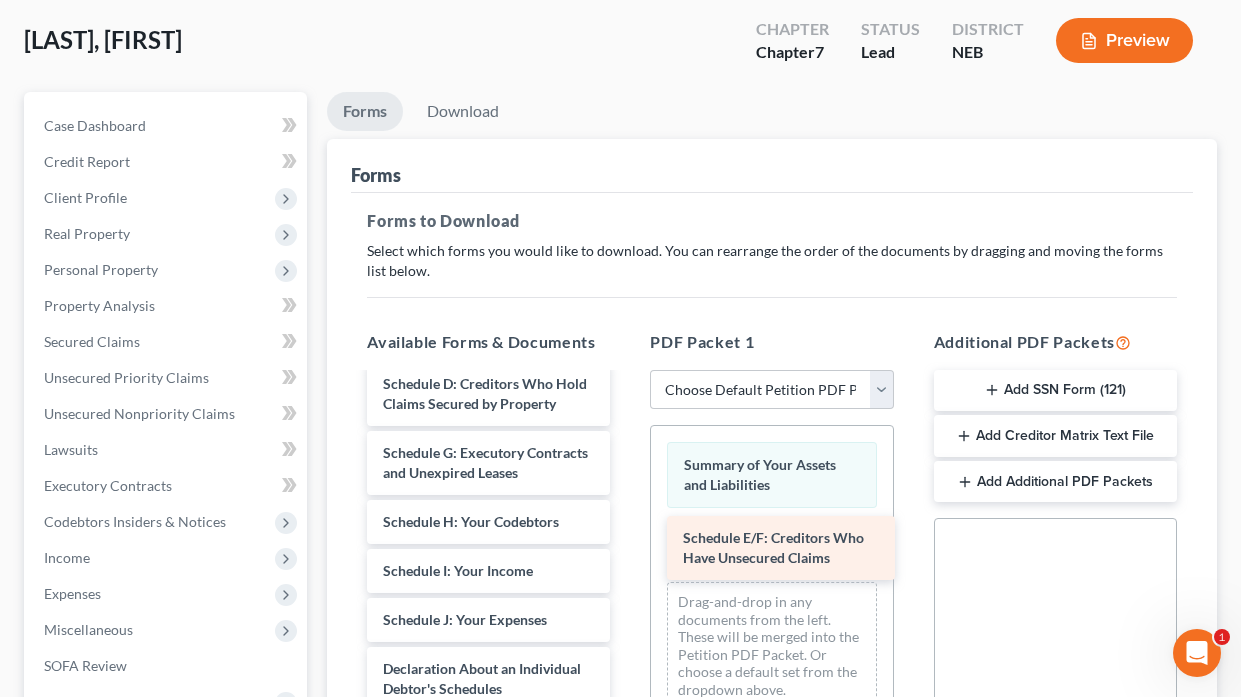 drag, startPoint x: 501, startPoint y: 495, endPoint x: 801, endPoint y: 540, distance: 303.35623 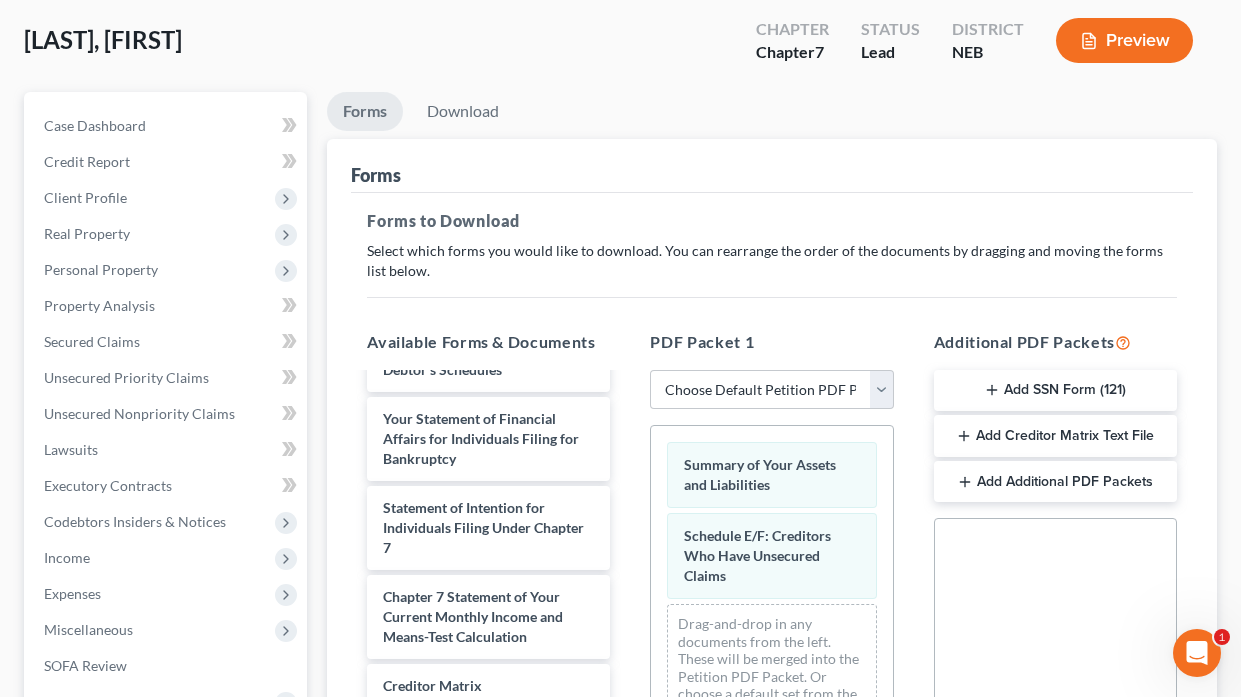scroll, scrollTop: 579, scrollLeft: 0, axis: vertical 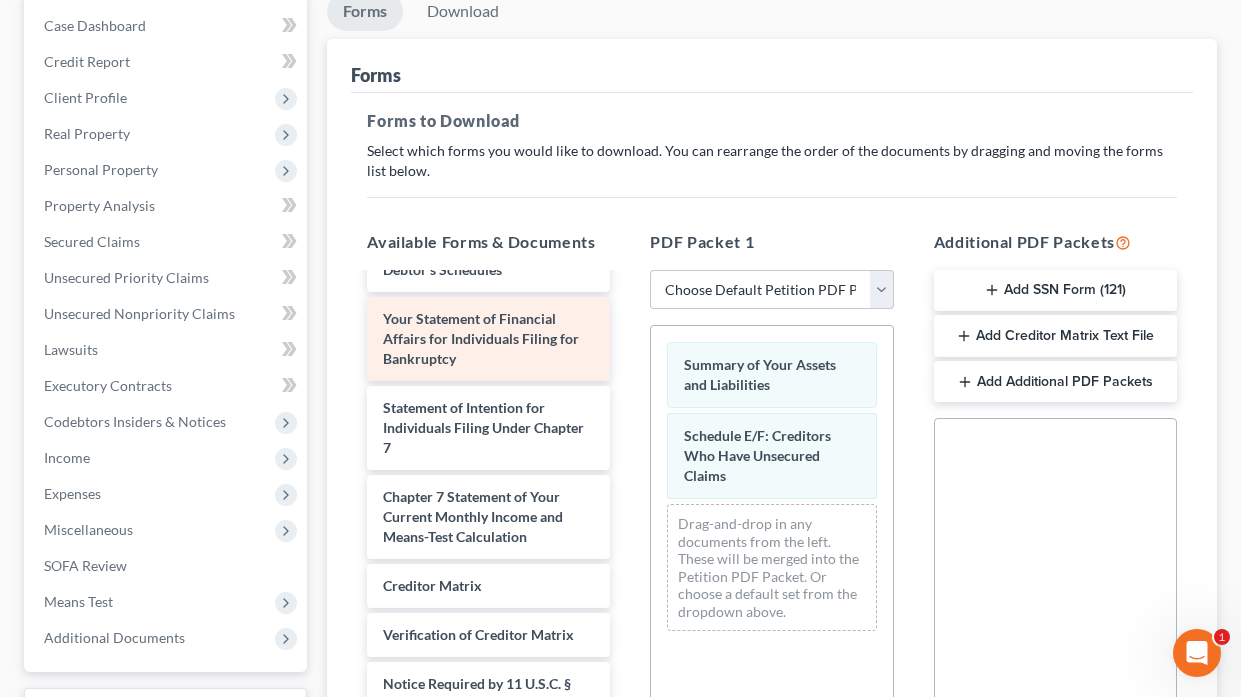 click on "Your Statement of Financial Affairs for Individuals Filing for Bankruptcy" at bounding box center [481, 338] 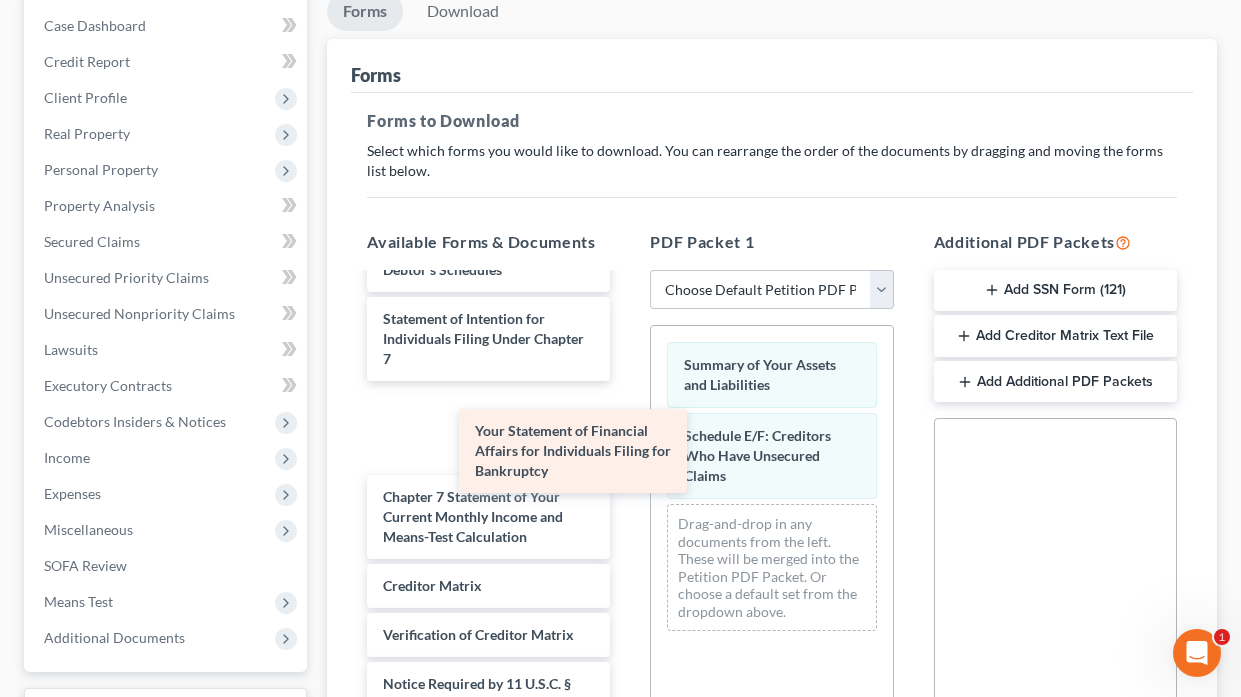 scroll, scrollTop: 490, scrollLeft: 0, axis: vertical 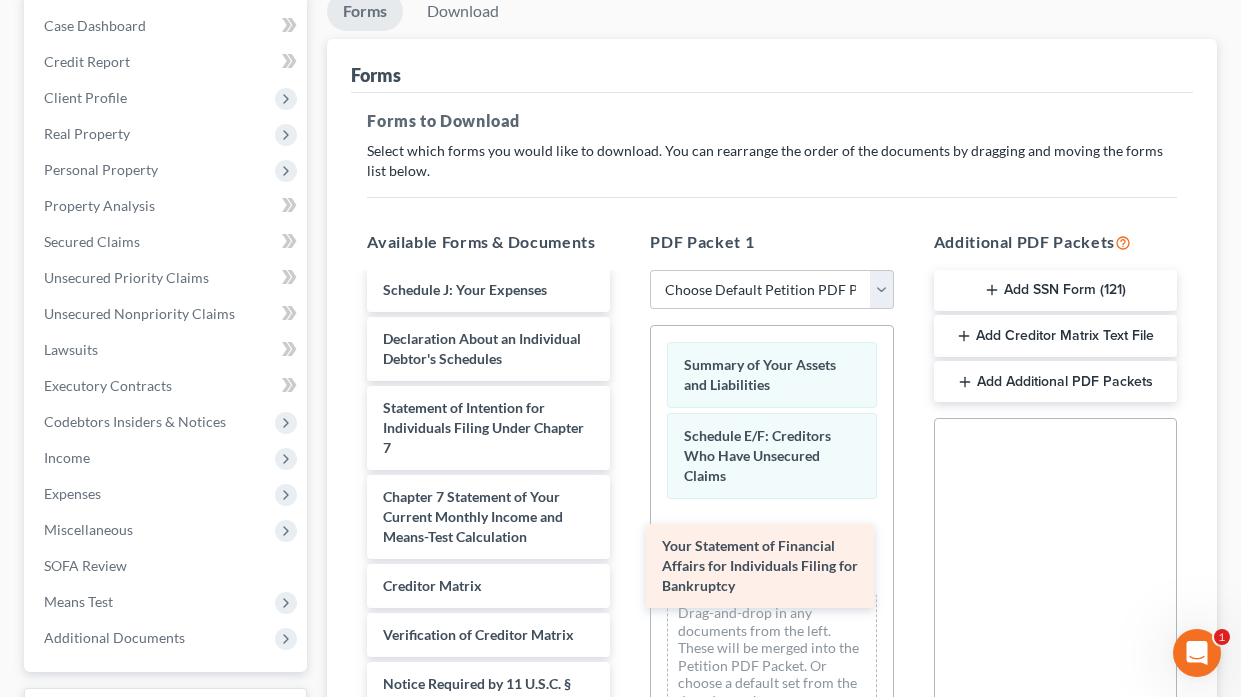 drag, startPoint x: 487, startPoint y: 335, endPoint x: 763, endPoint y: 556, distance: 353.57742 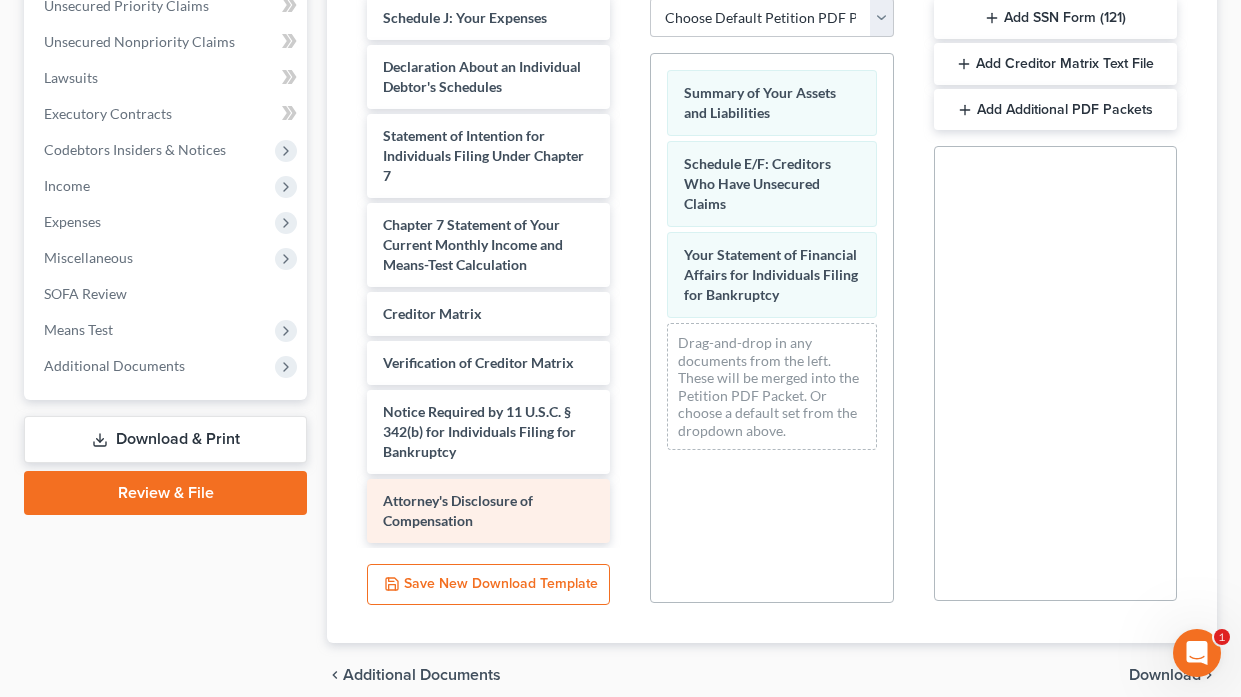 scroll, scrollTop: 500, scrollLeft: 0, axis: vertical 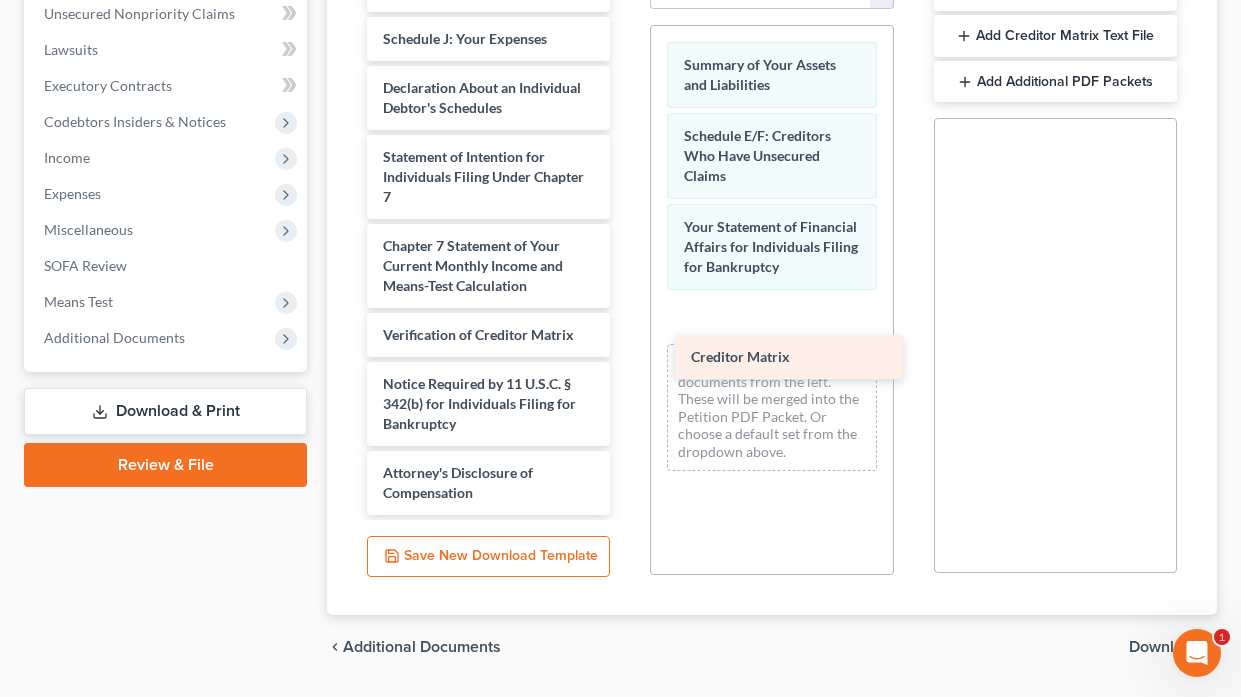 drag, startPoint x: 460, startPoint y: 281, endPoint x: 768, endPoint y: 352, distance: 316.0775 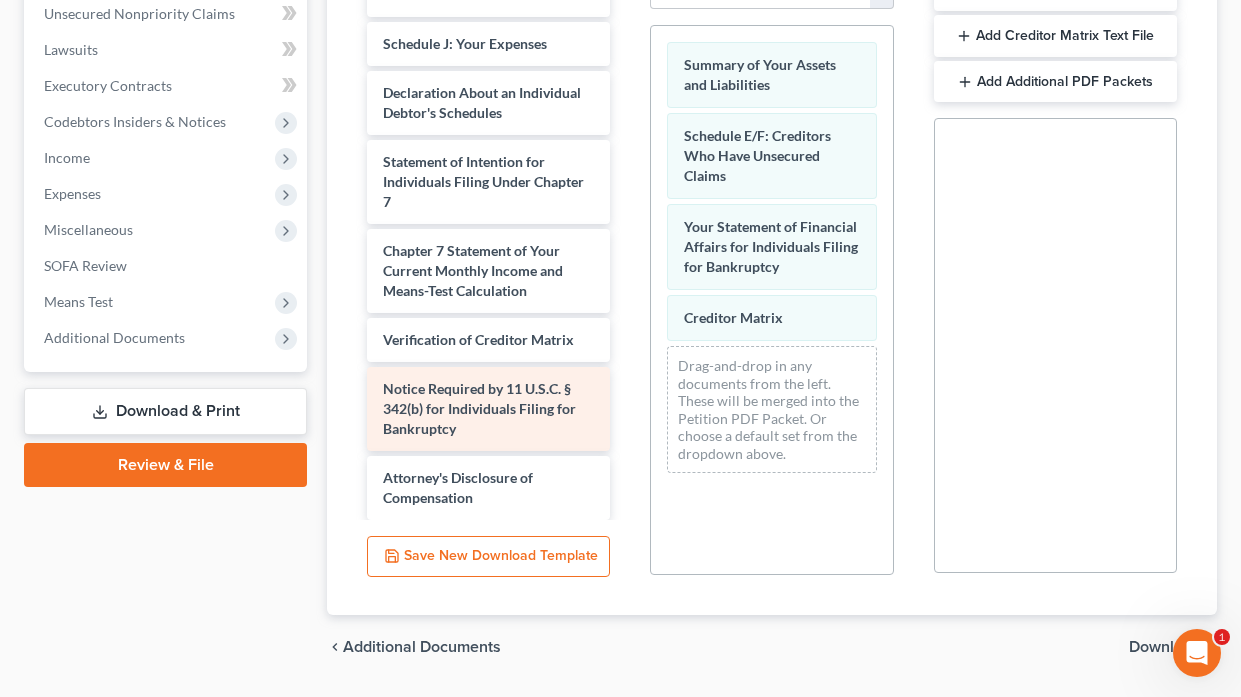 scroll, scrollTop: 341, scrollLeft: 0, axis: vertical 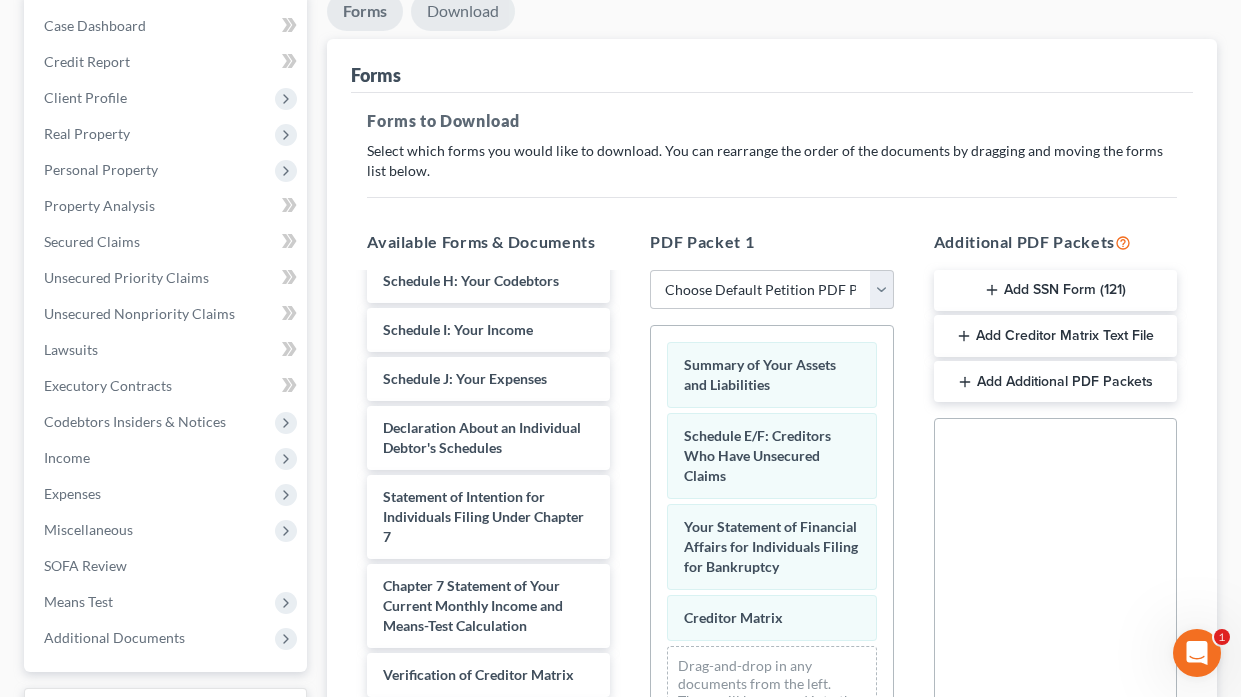 drag, startPoint x: 461, startPoint y: 18, endPoint x: 472, endPoint y: 24, distance: 12.529964 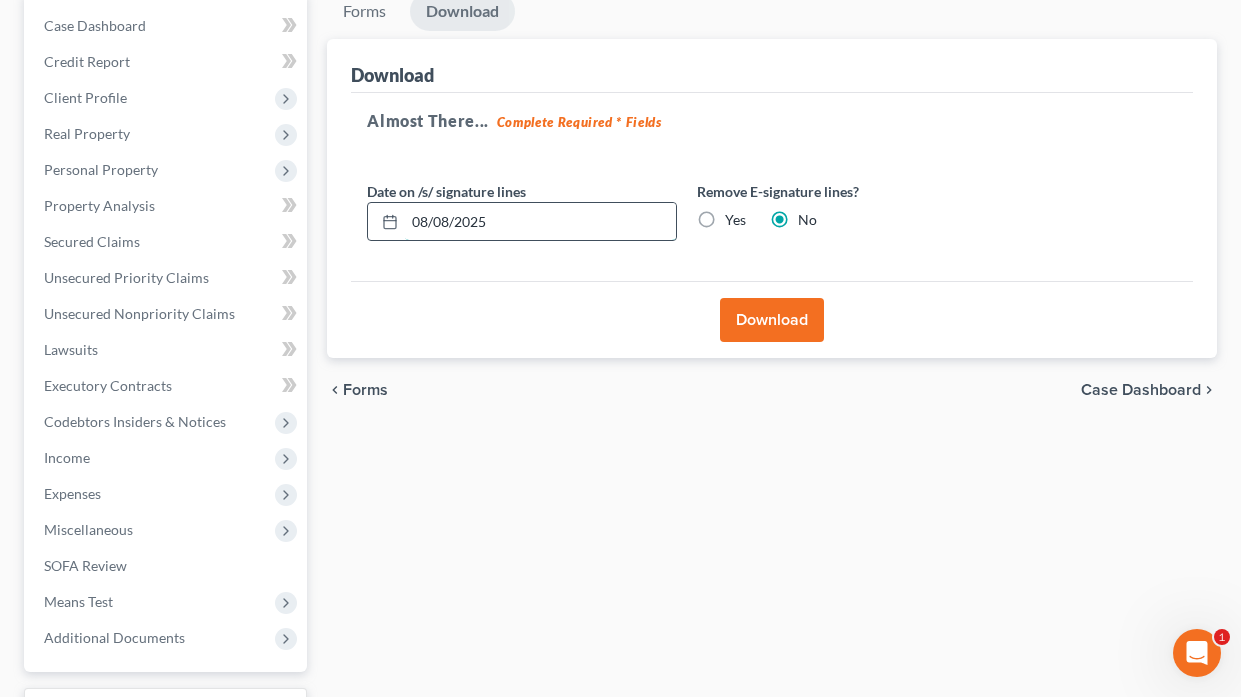 drag, startPoint x: 497, startPoint y: 224, endPoint x: 391, endPoint y: 230, distance: 106.16968 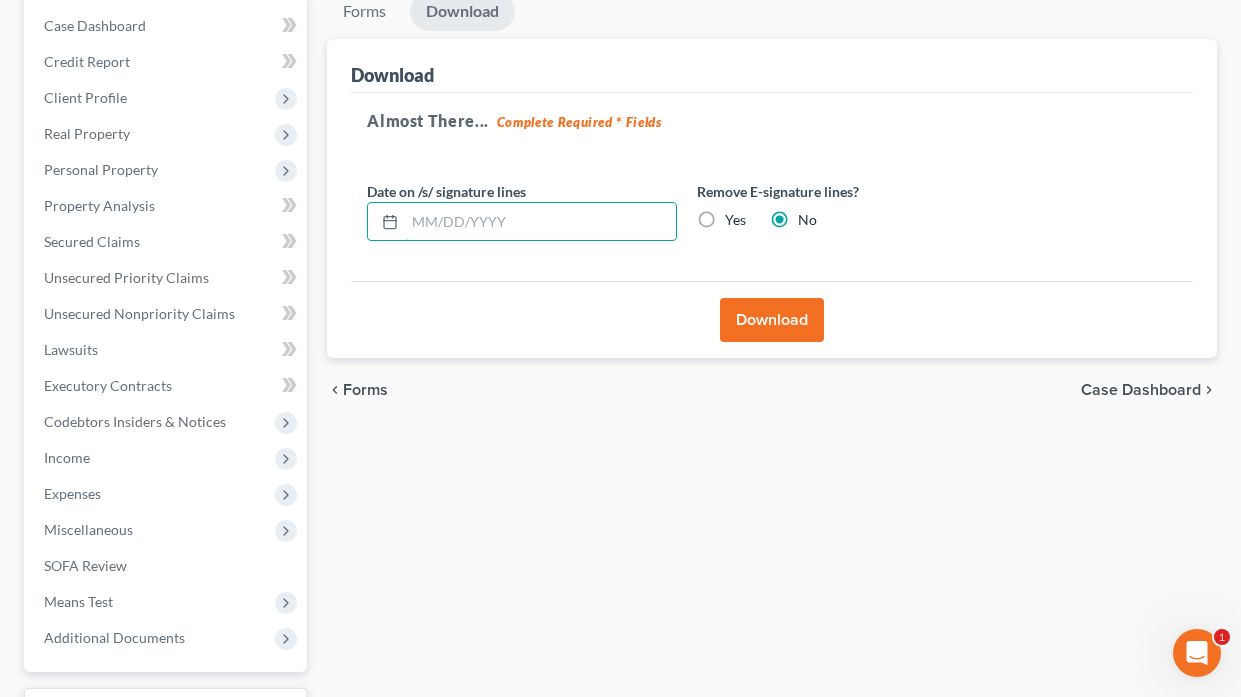 type 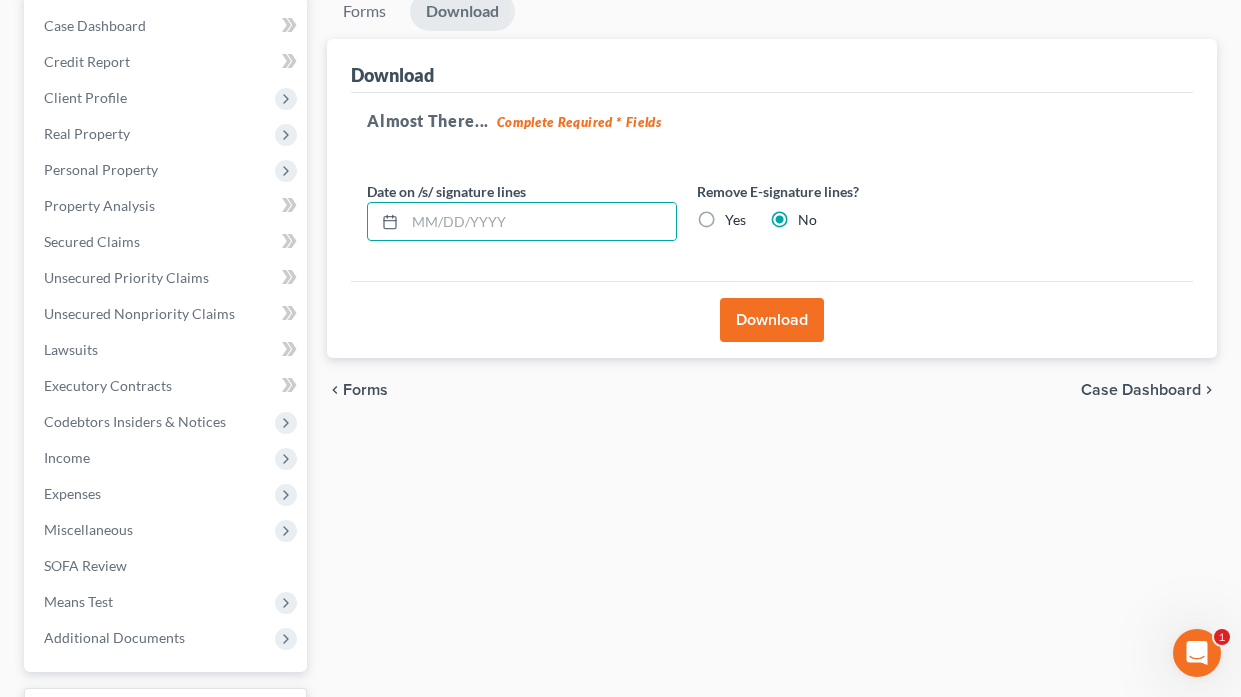 drag, startPoint x: 708, startPoint y: 214, endPoint x: 716, endPoint y: 263, distance: 49.648766 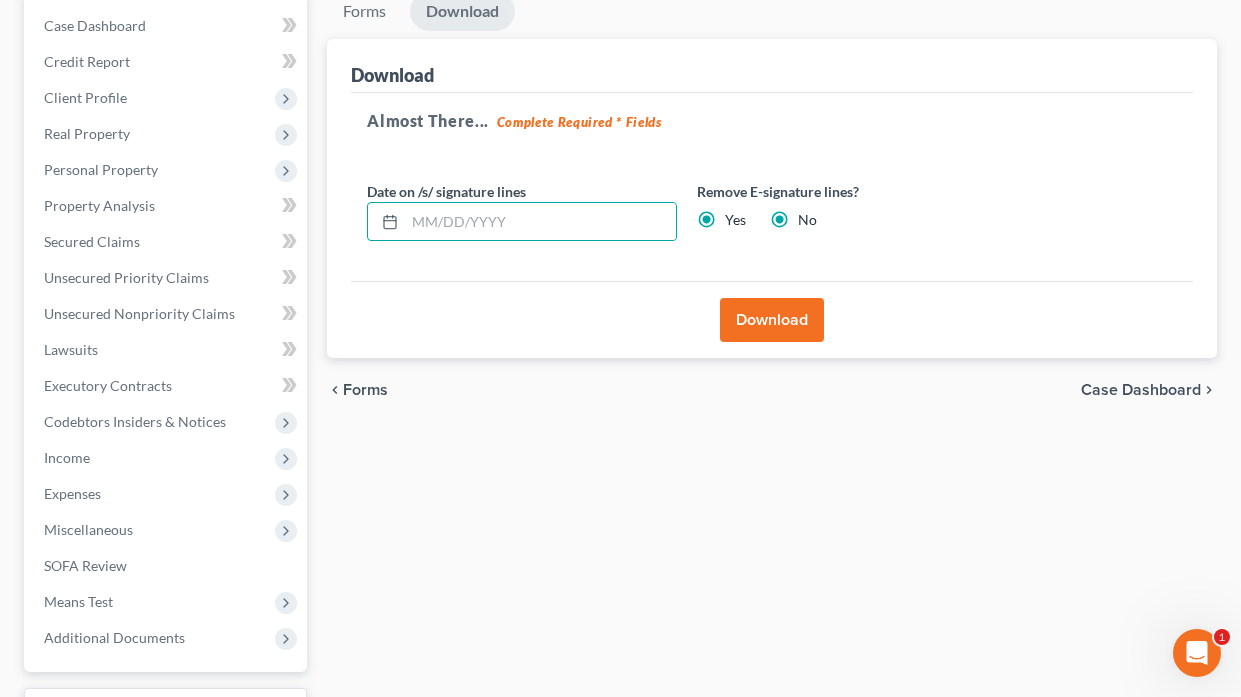 radio on "false" 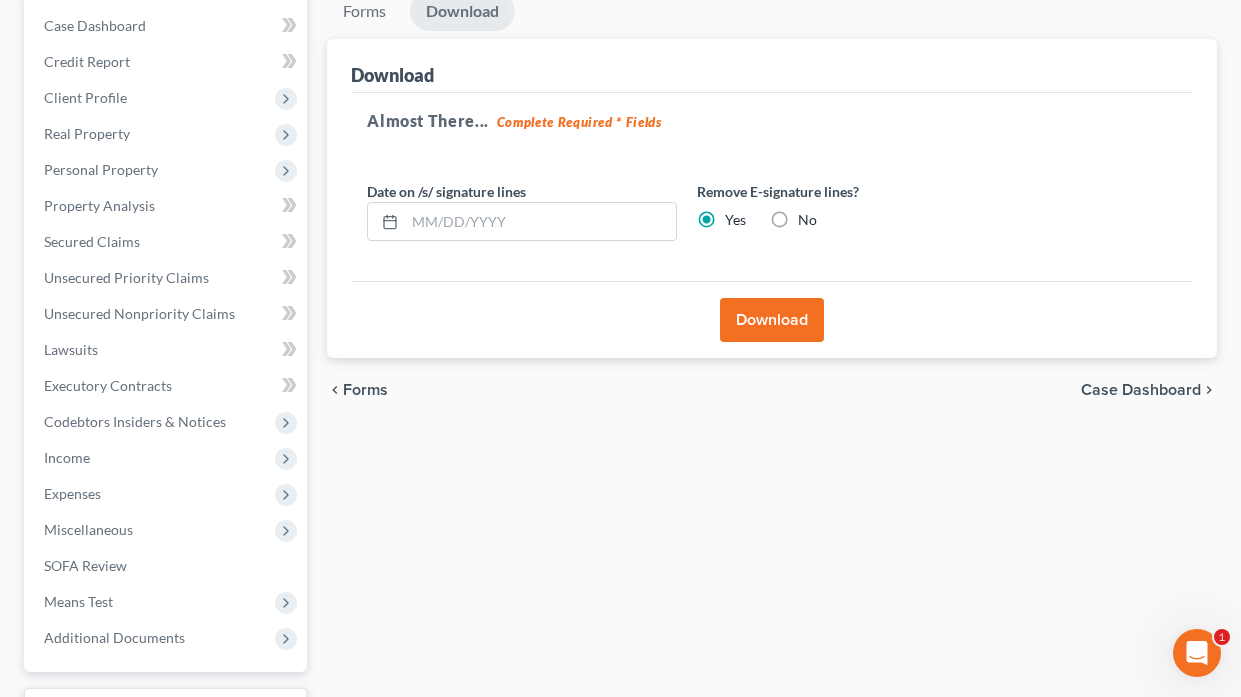 click on "Download" at bounding box center (772, 320) 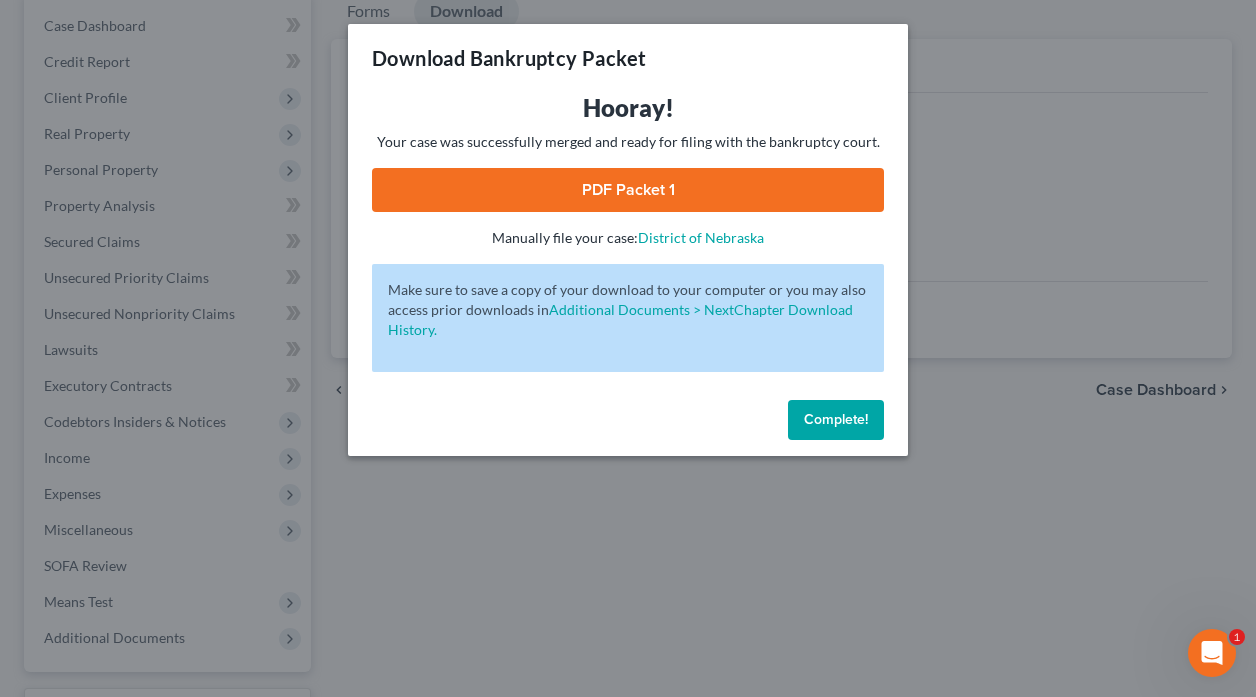 click on "PDF Packet 1" at bounding box center (628, 190) 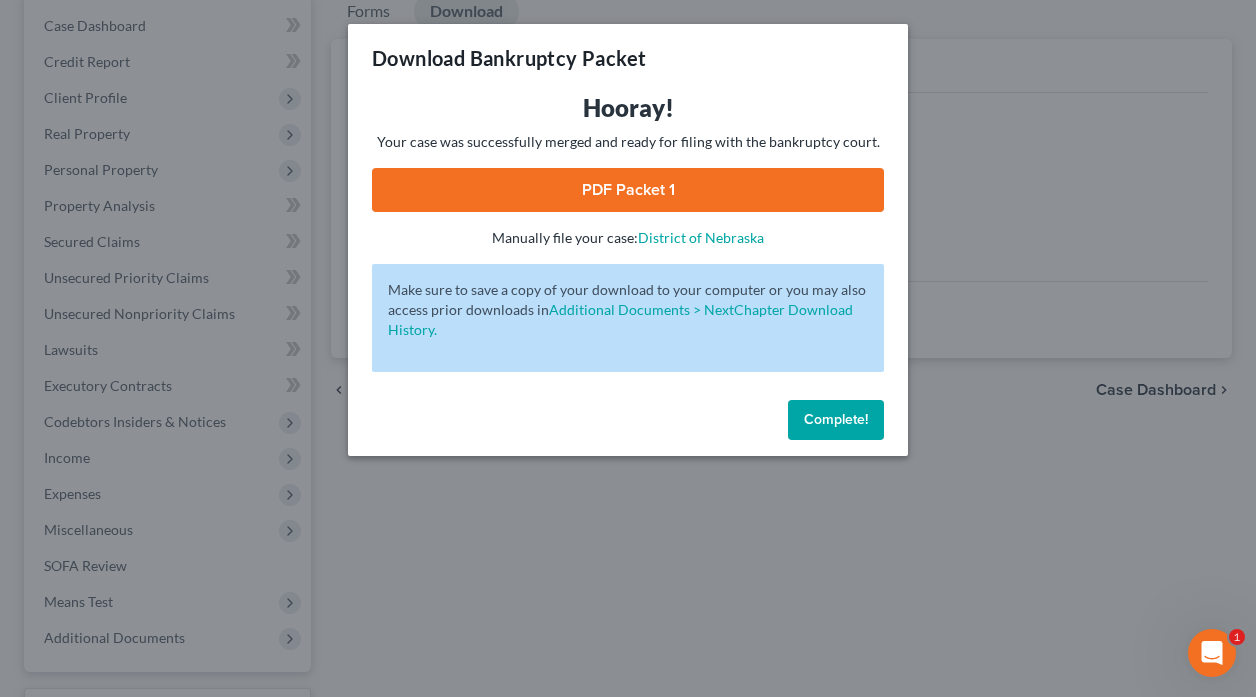 drag, startPoint x: 850, startPoint y: 422, endPoint x: 703, endPoint y: 403, distance: 148.22281 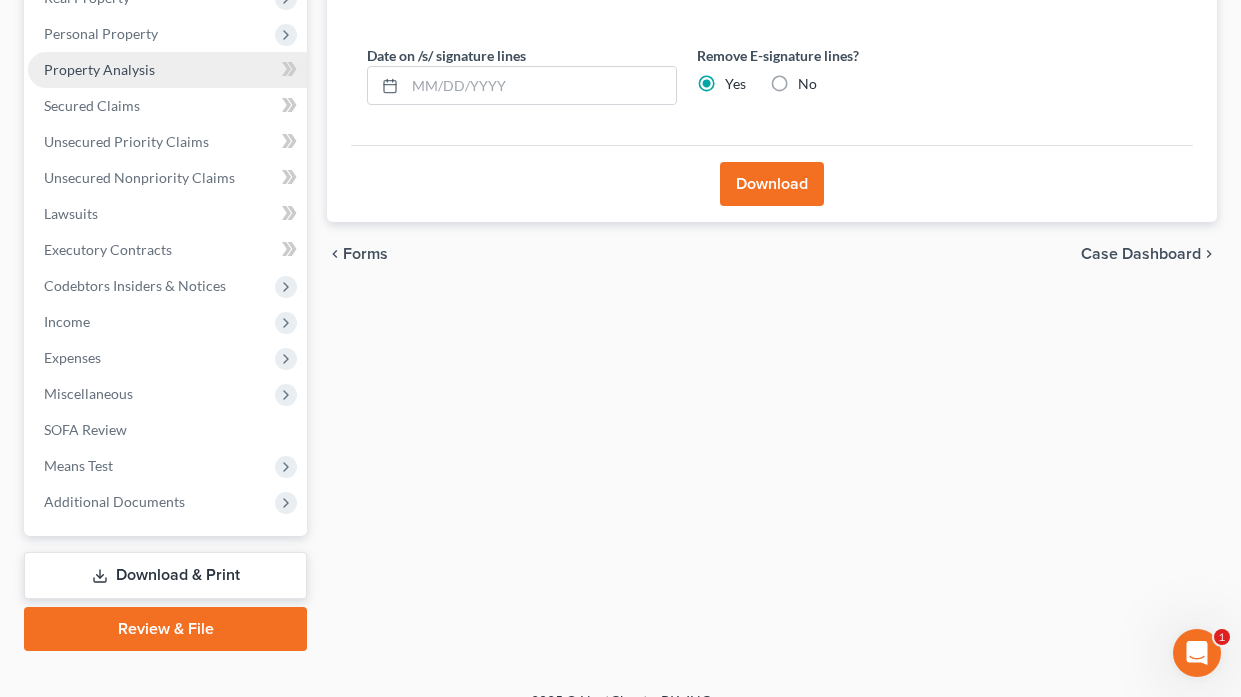 scroll, scrollTop: 366, scrollLeft: 0, axis: vertical 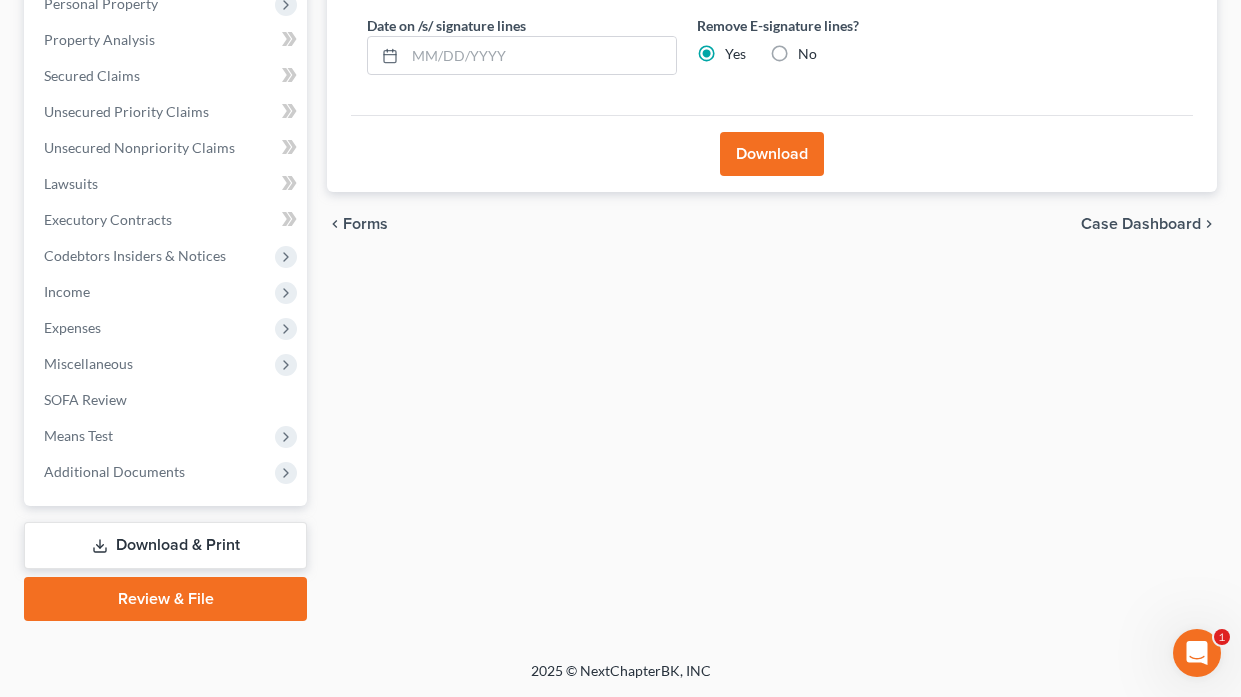 click on "Review & File" at bounding box center [165, 599] 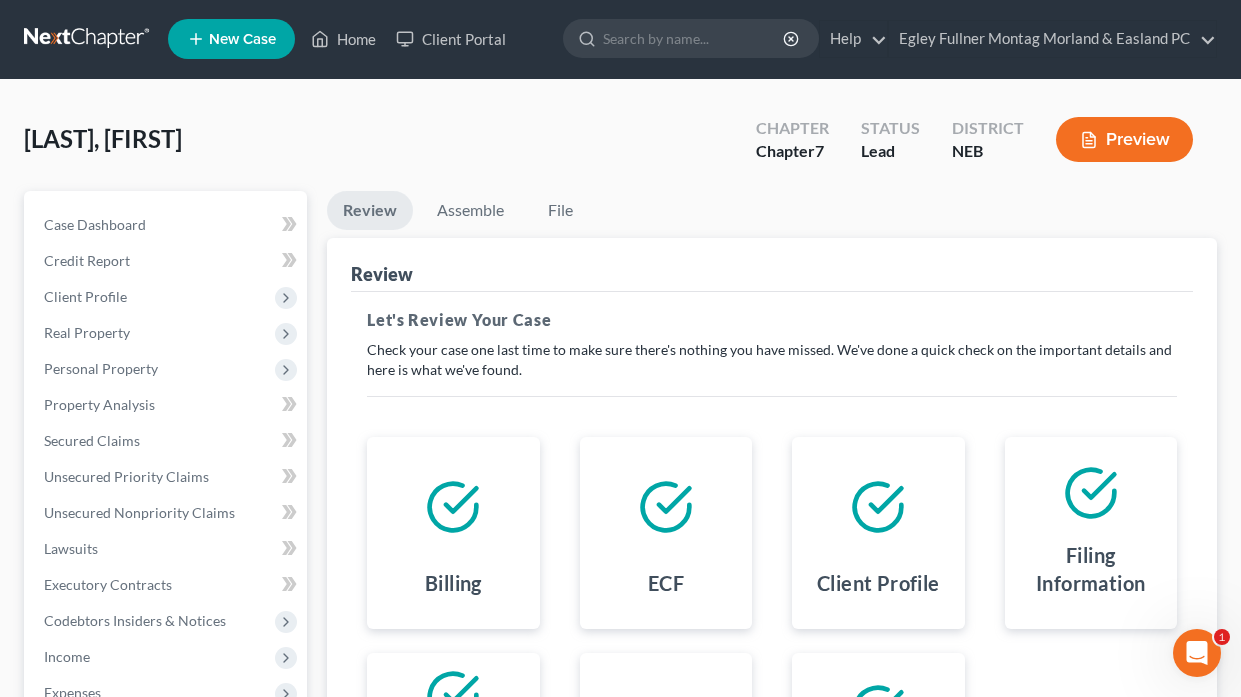 scroll, scrollTop: 0, scrollLeft: 0, axis: both 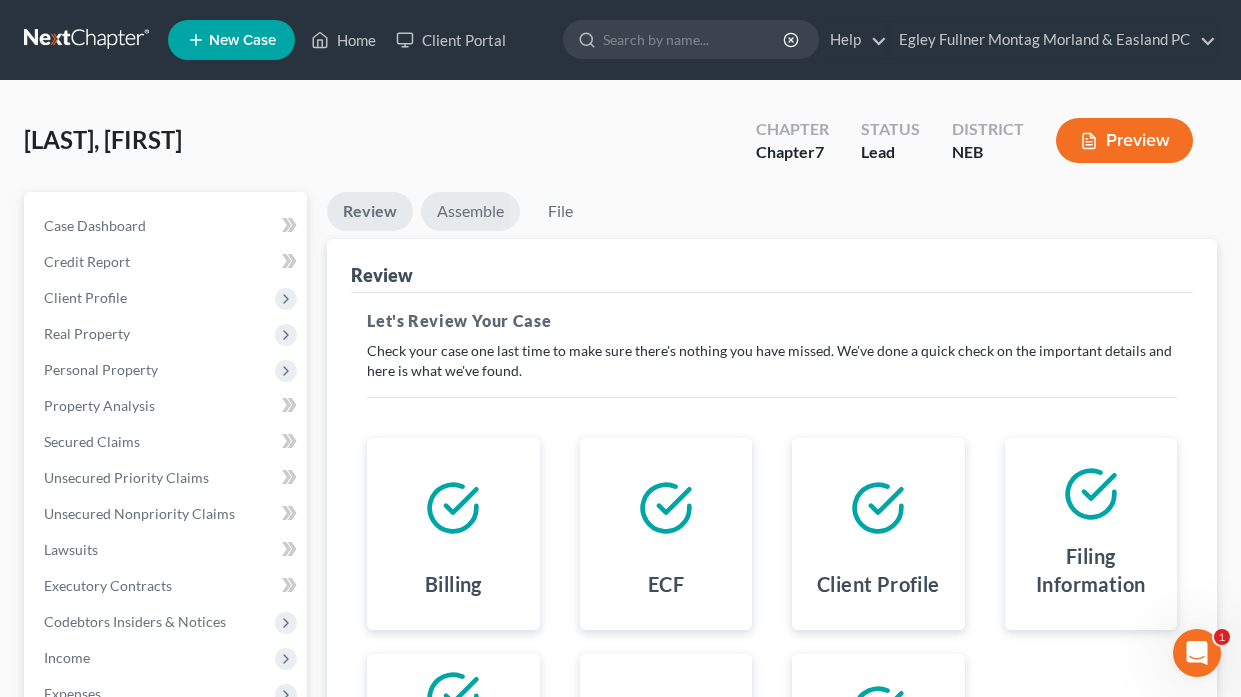drag, startPoint x: 452, startPoint y: 208, endPoint x: 468, endPoint y: 214, distance: 17.088007 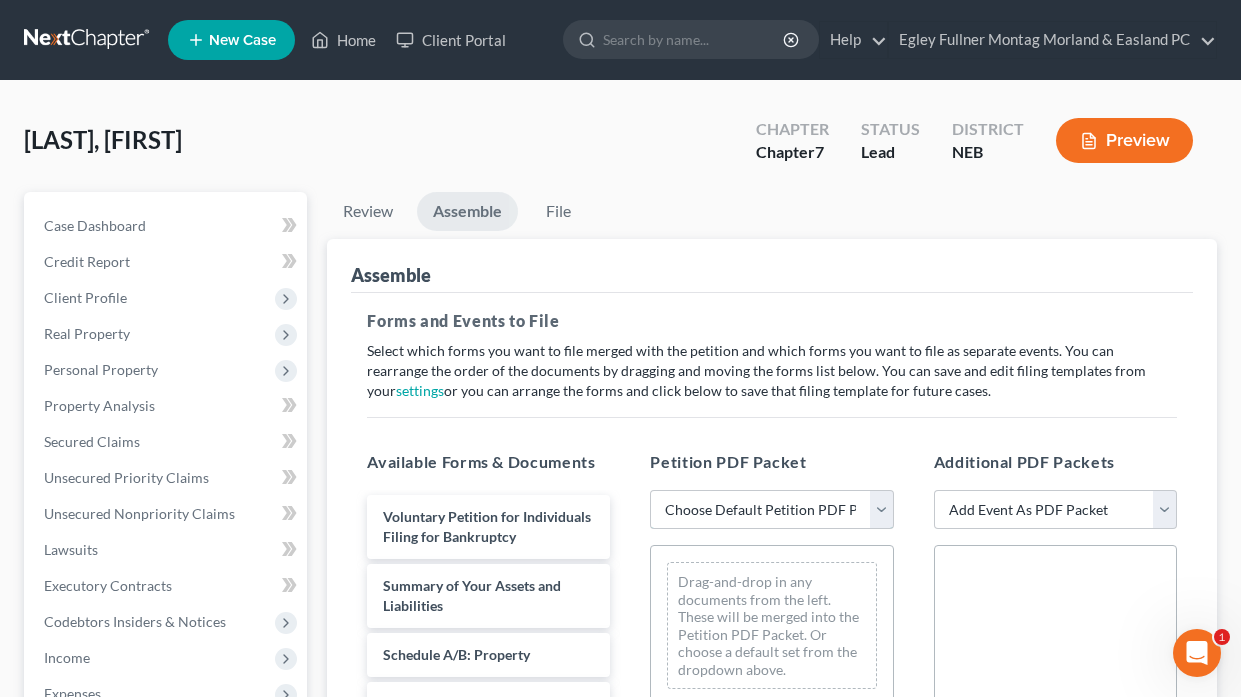 drag, startPoint x: 832, startPoint y: 509, endPoint x: 807, endPoint y: 529, distance: 32.01562 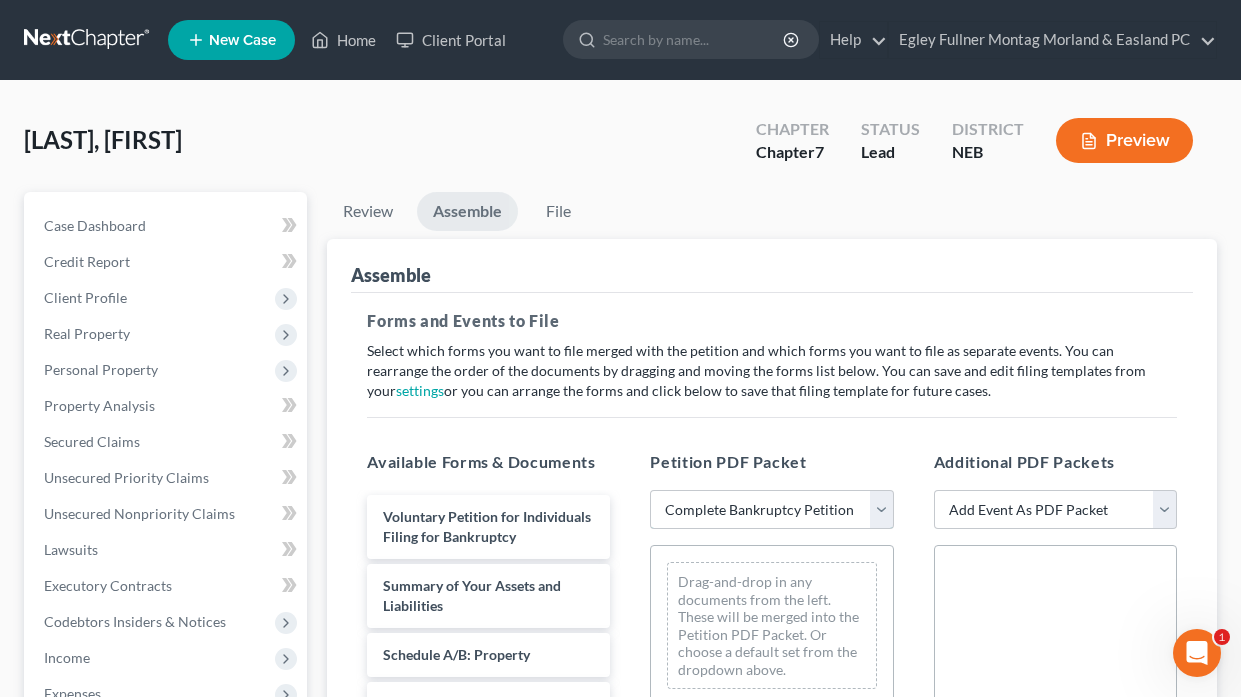 click on "Choose Default Petition PDF Packet Complete Bankruptcy Petition (all forms and schedules) Emergency Filing (Voluntary Petition and Creditor List Only)" at bounding box center (771, 510) 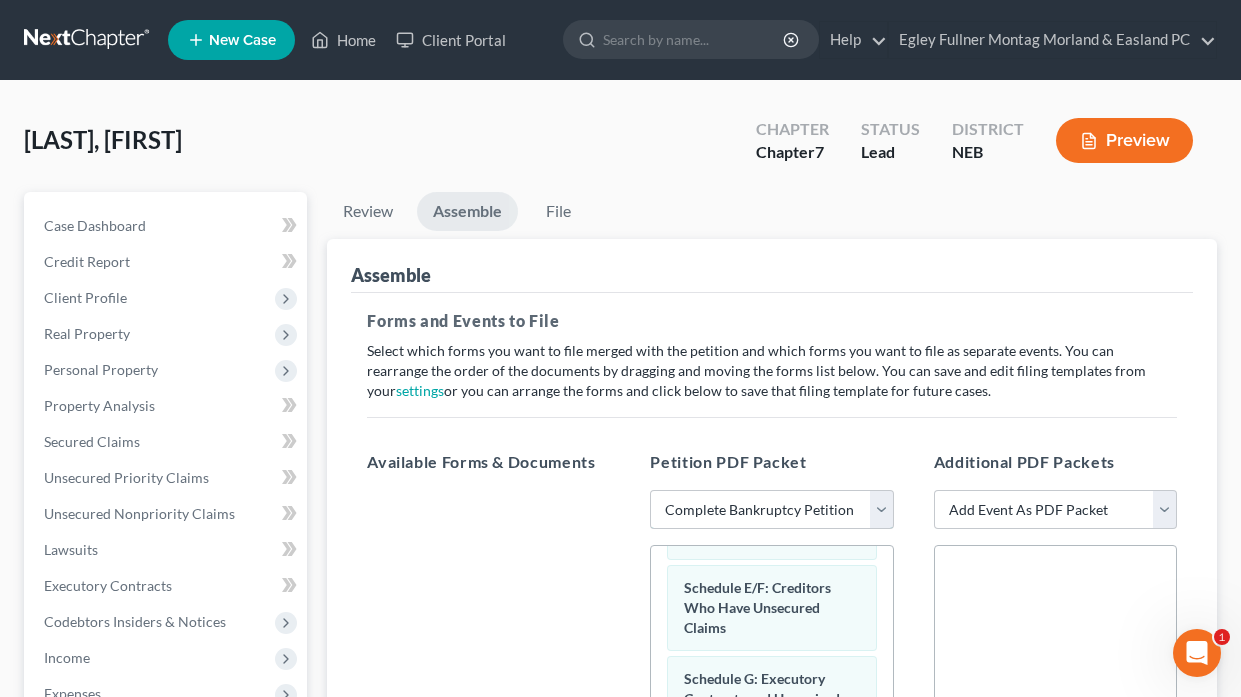 scroll, scrollTop: 400, scrollLeft: 0, axis: vertical 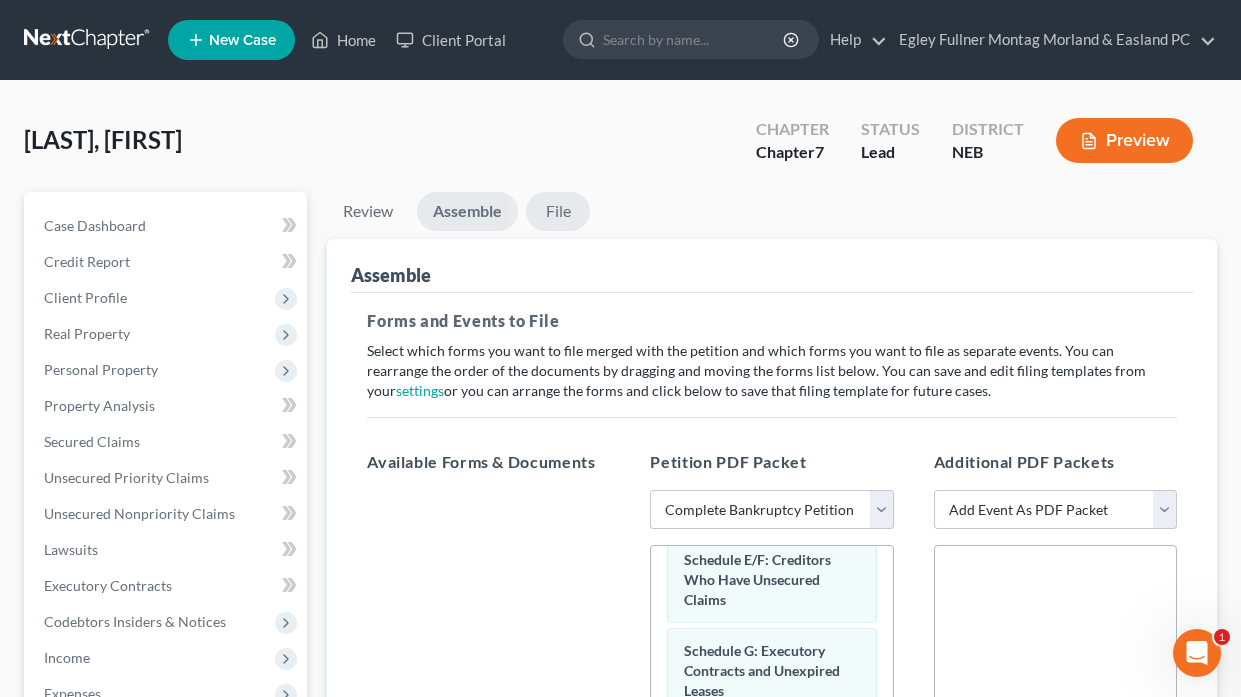 click on "File" at bounding box center [558, 211] 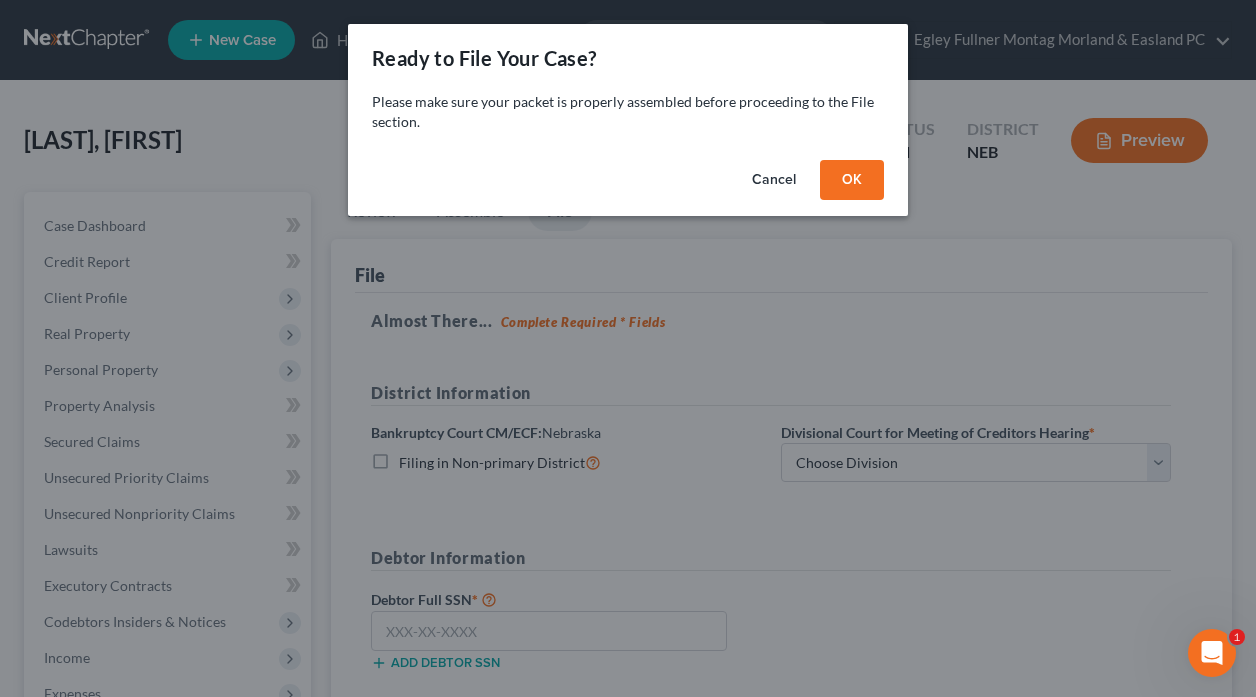 click on "OK" at bounding box center [852, 180] 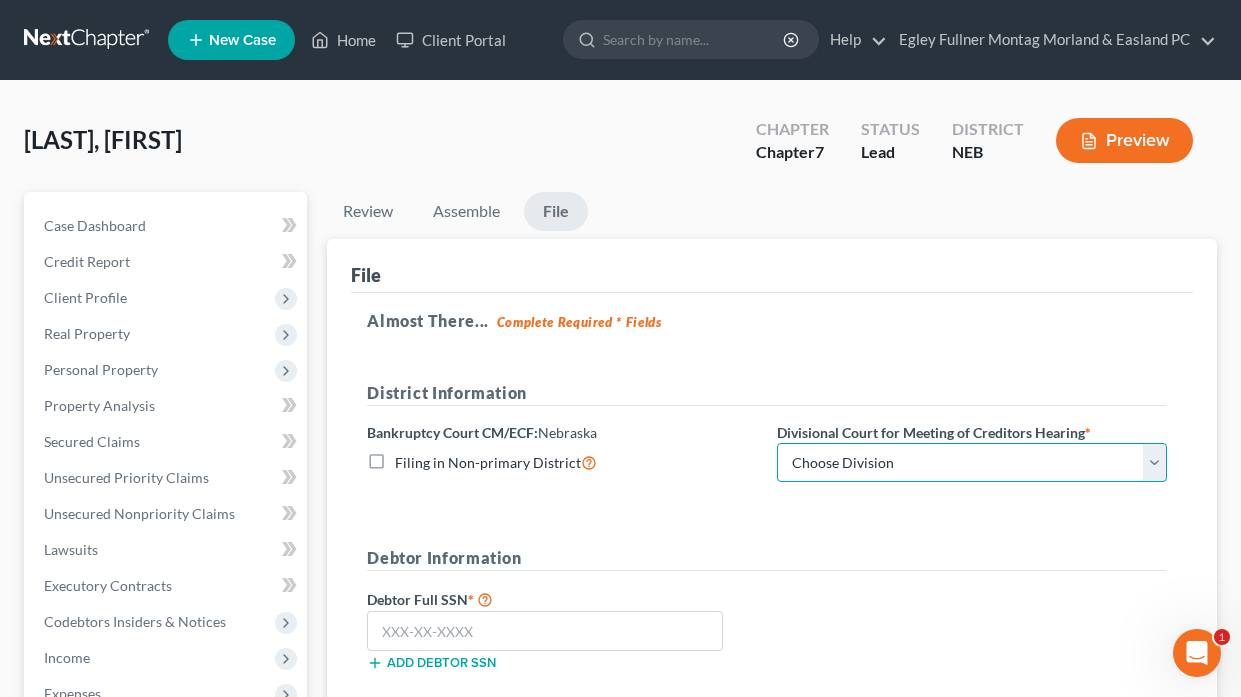 drag, startPoint x: 908, startPoint y: 455, endPoint x: 919, endPoint y: 459, distance: 11.7046995 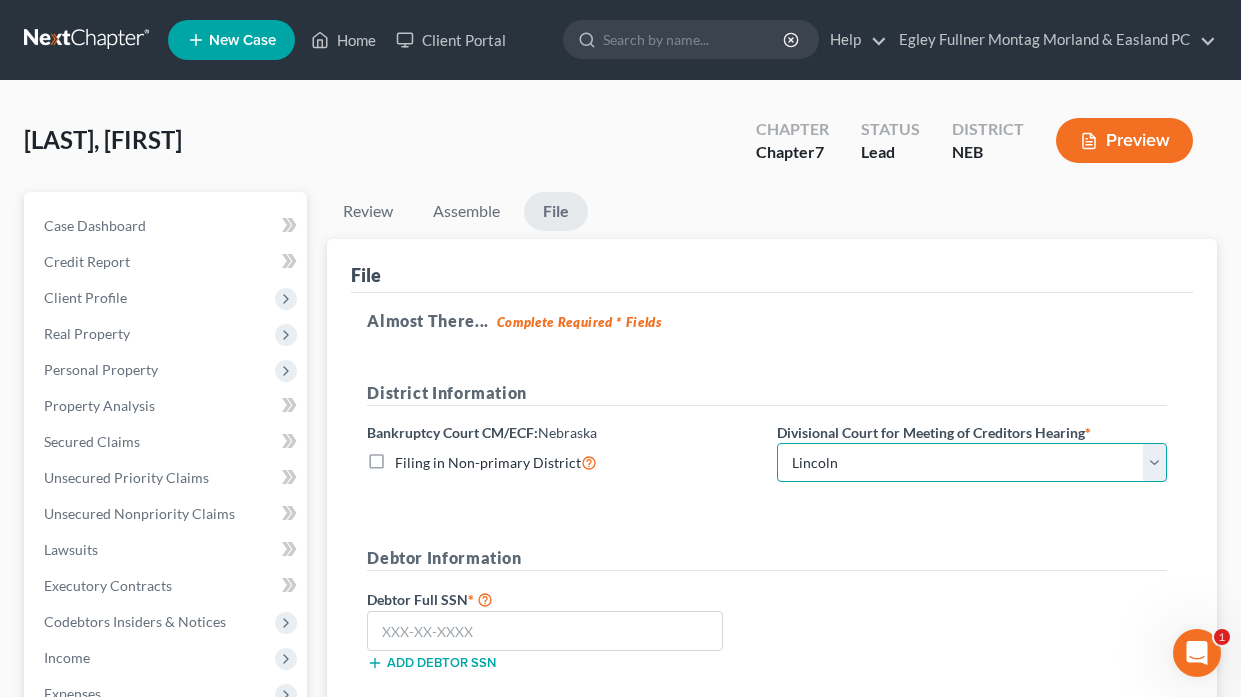 click on "Choose Division Lincoln Omaha" at bounding box center [972, 463] 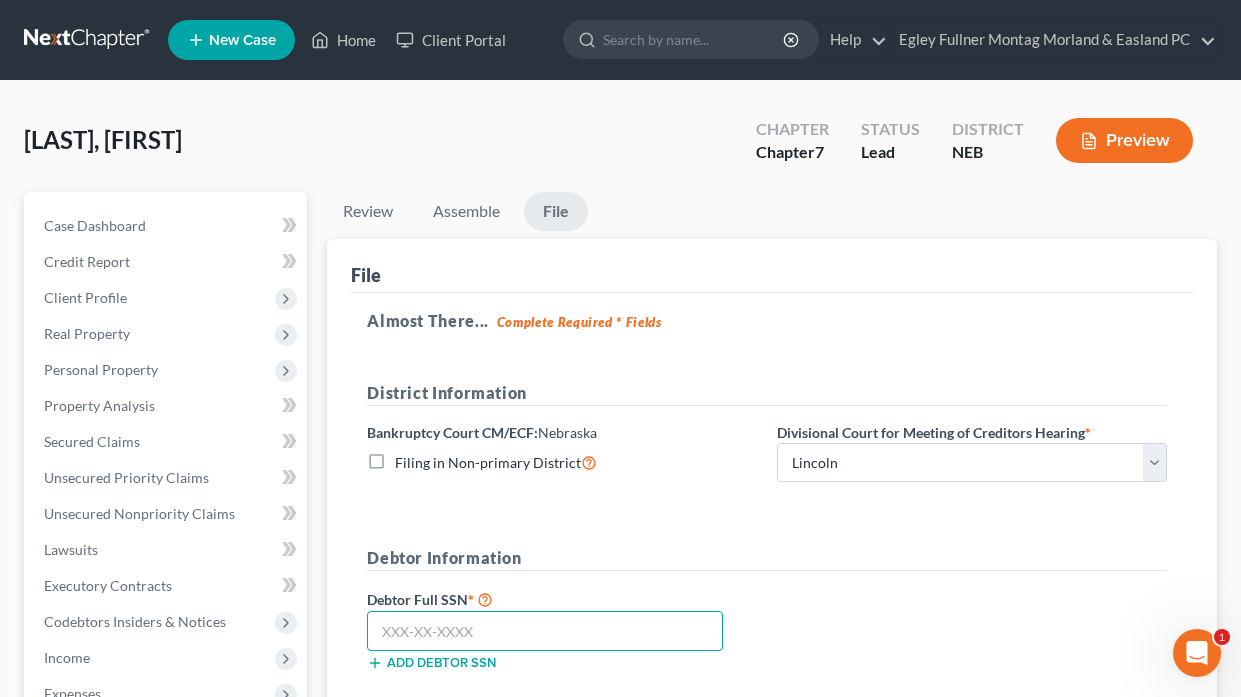 click at bounding box center [545, 631] 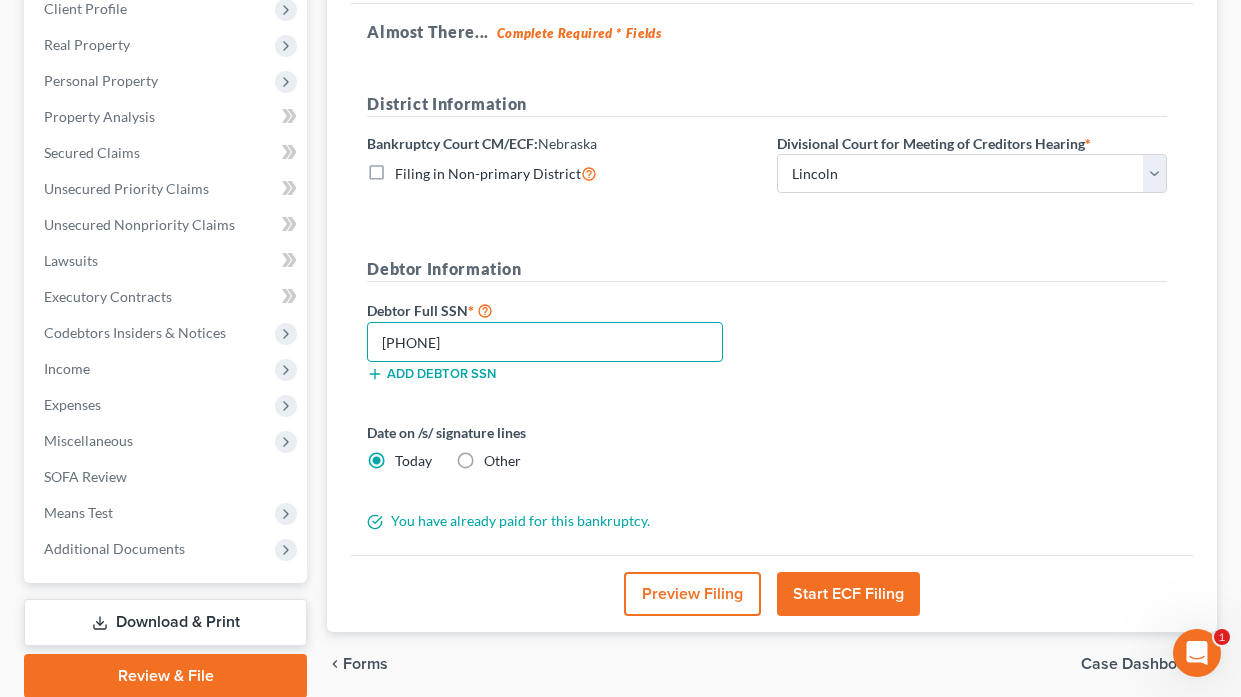 scroll, scrollTop: 300, scrollLeft: 0, axis: vertical 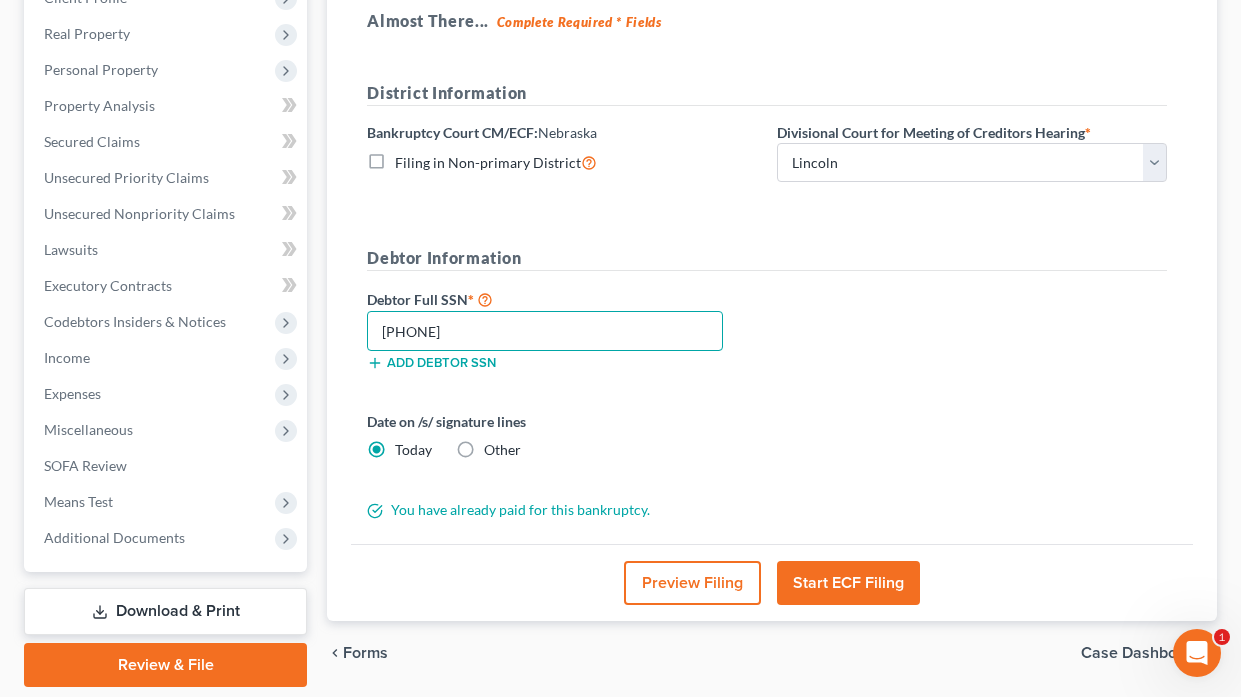 type on "[PHONE]" 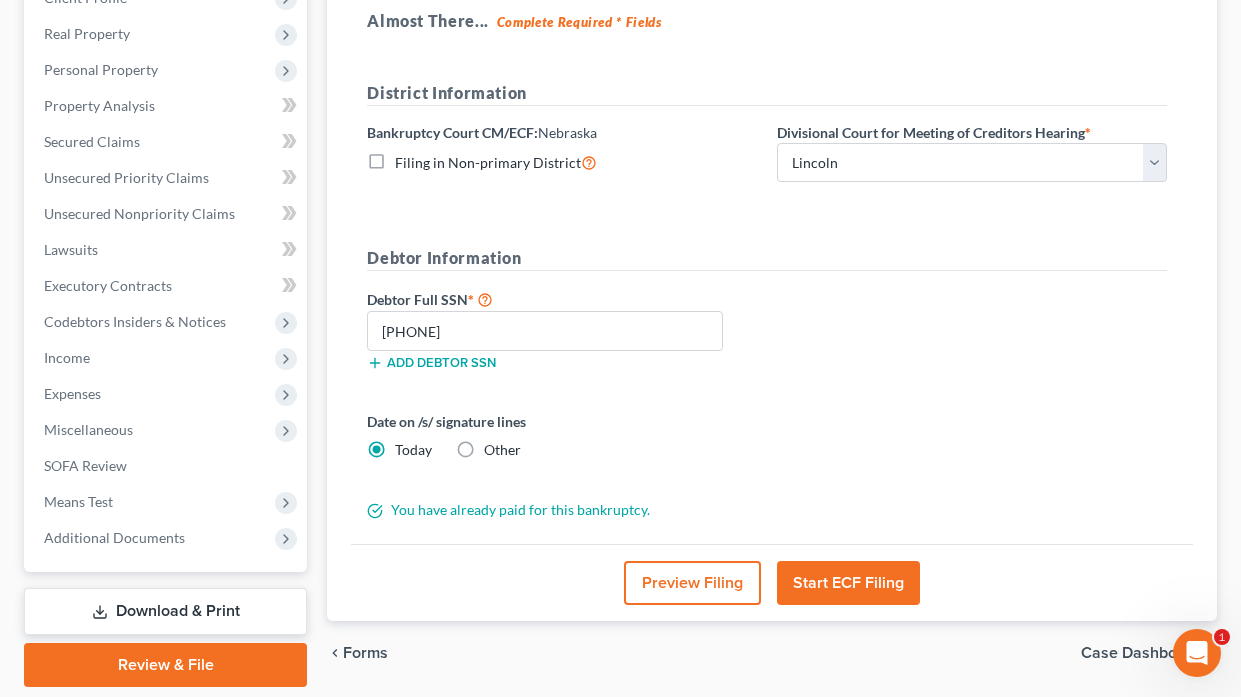 click on "Start ECF Filing" at bounding box center [848, 583] 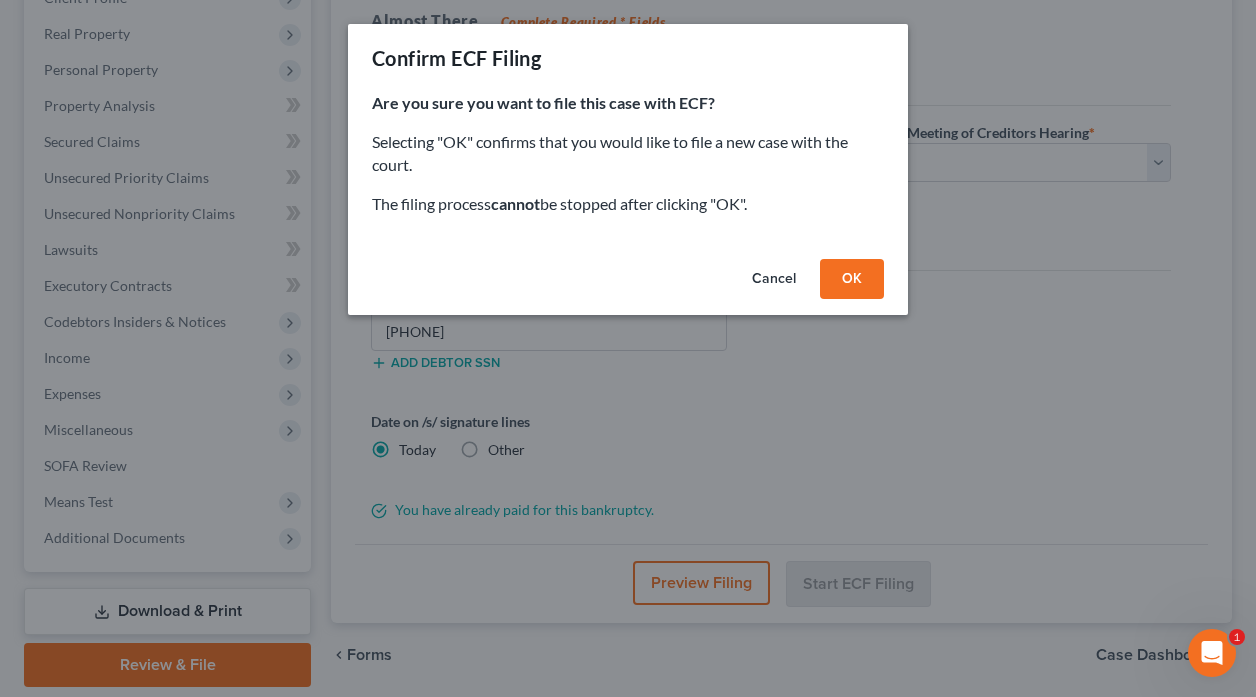 click on "OK" at bounding box center (852, 279) 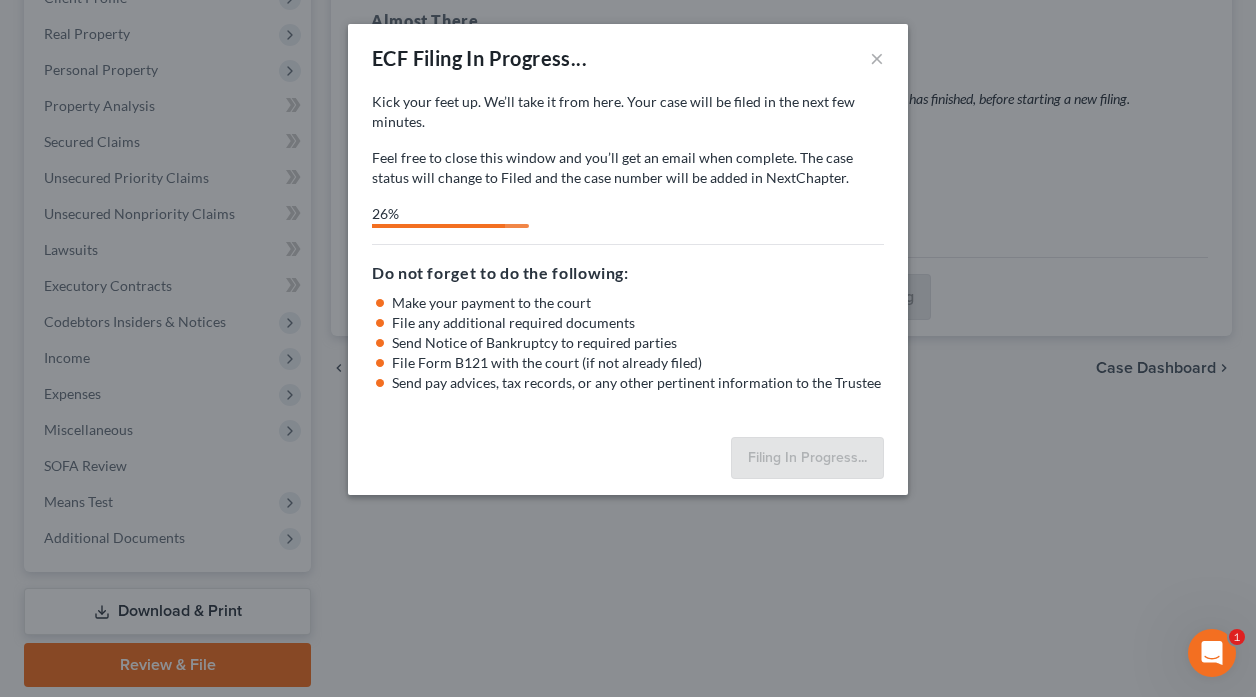 select on "0" 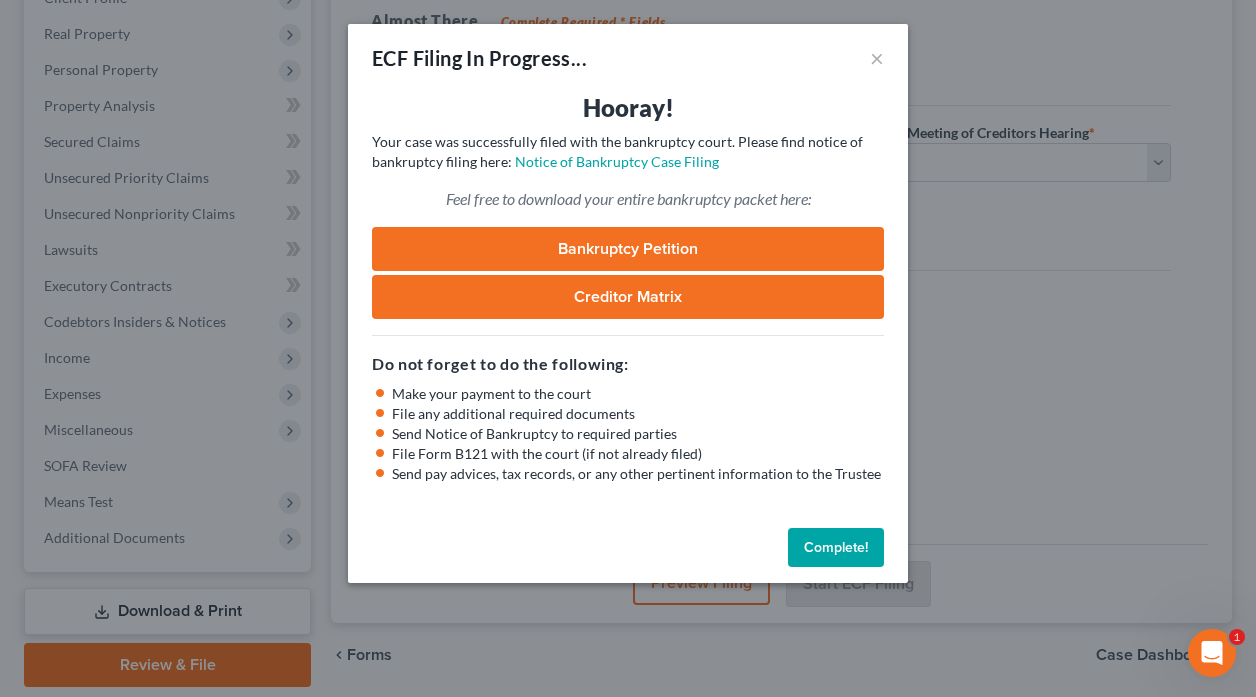 click on "Complete!" at bounding box center [836, 548] 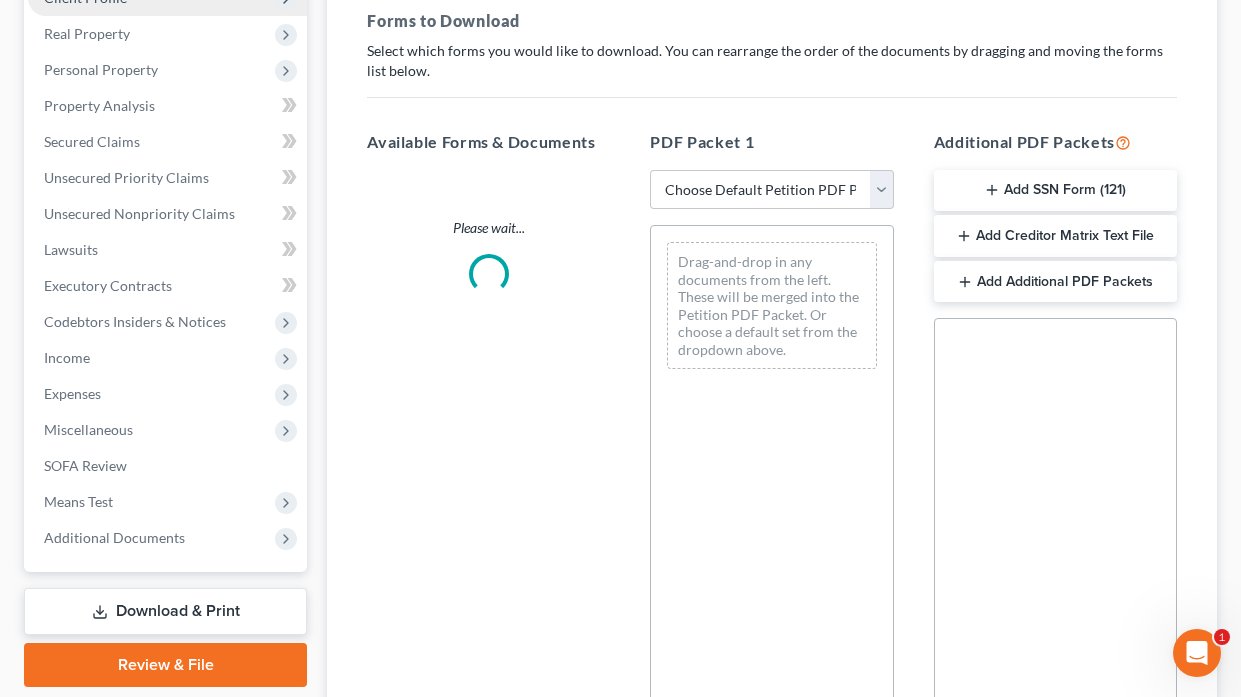 scroll, scrollTop: 366, scrollLeft: 0, axis: vertical 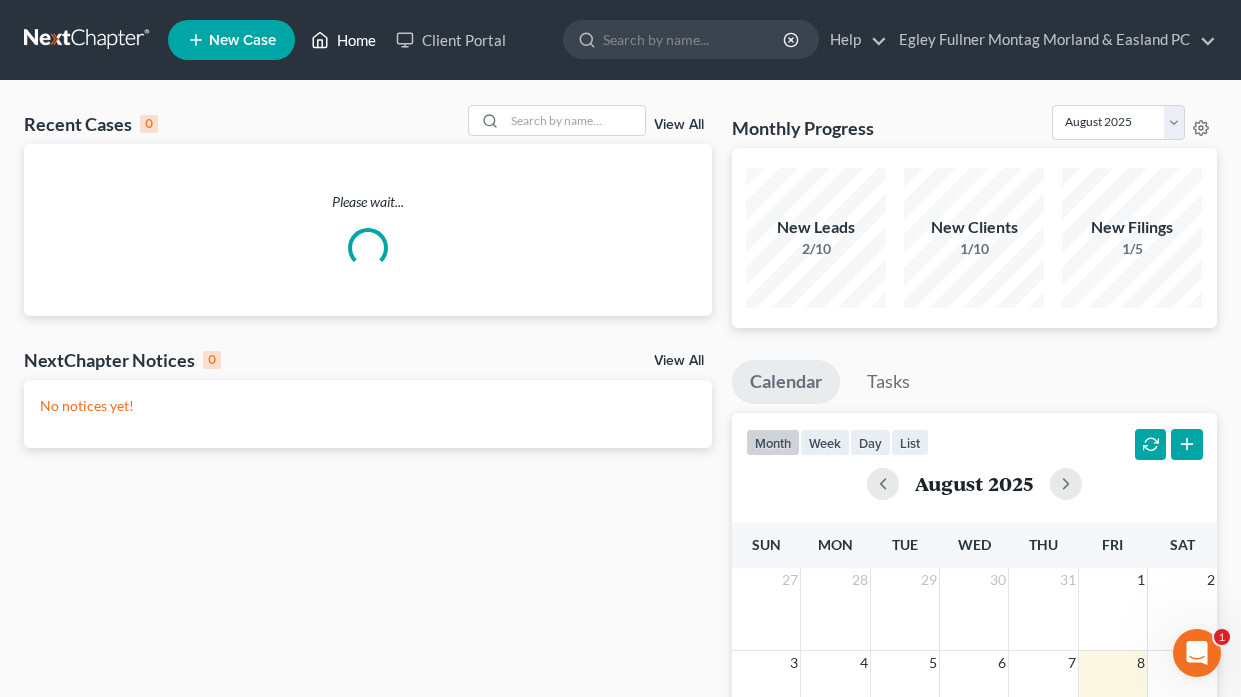 click on "Home" at bounding box center (343, 40) 